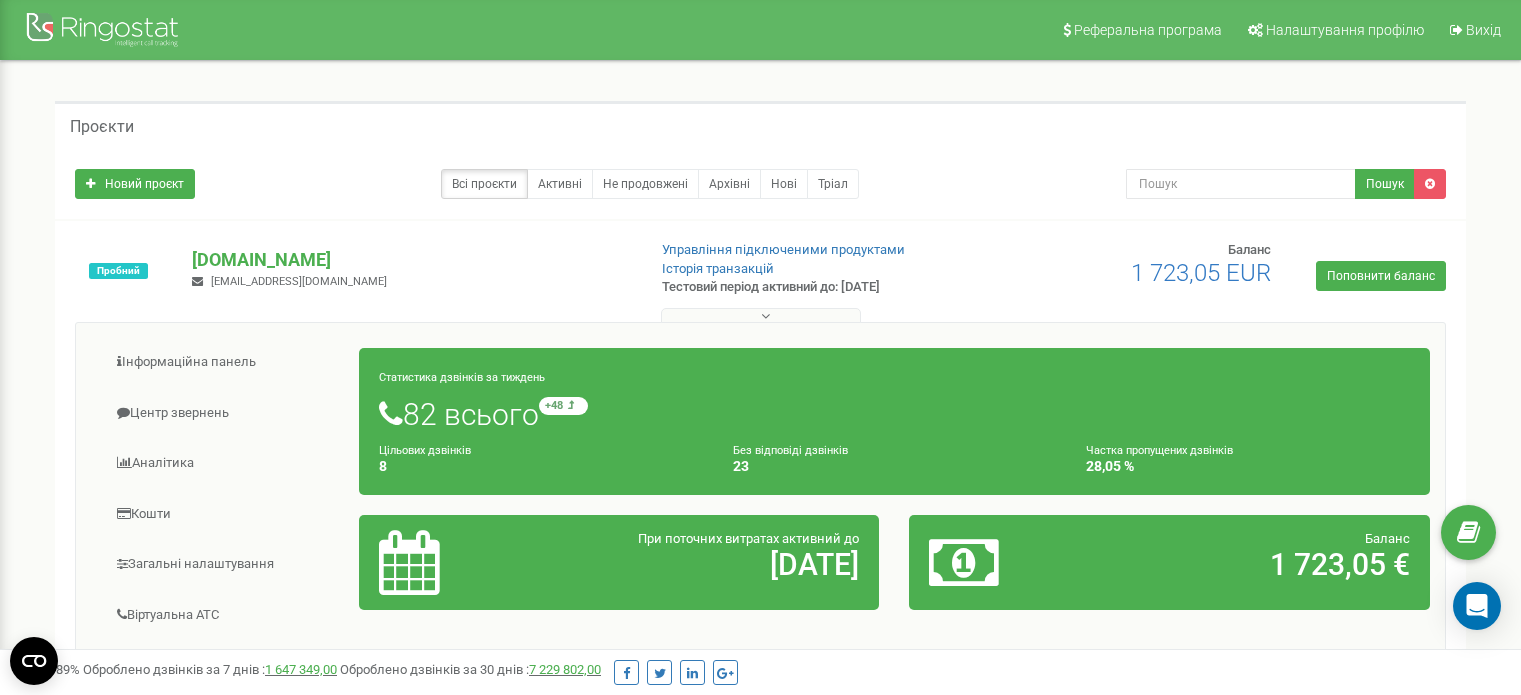 scroll, scrollTop: 0, scrollLeft: 0, axis: both 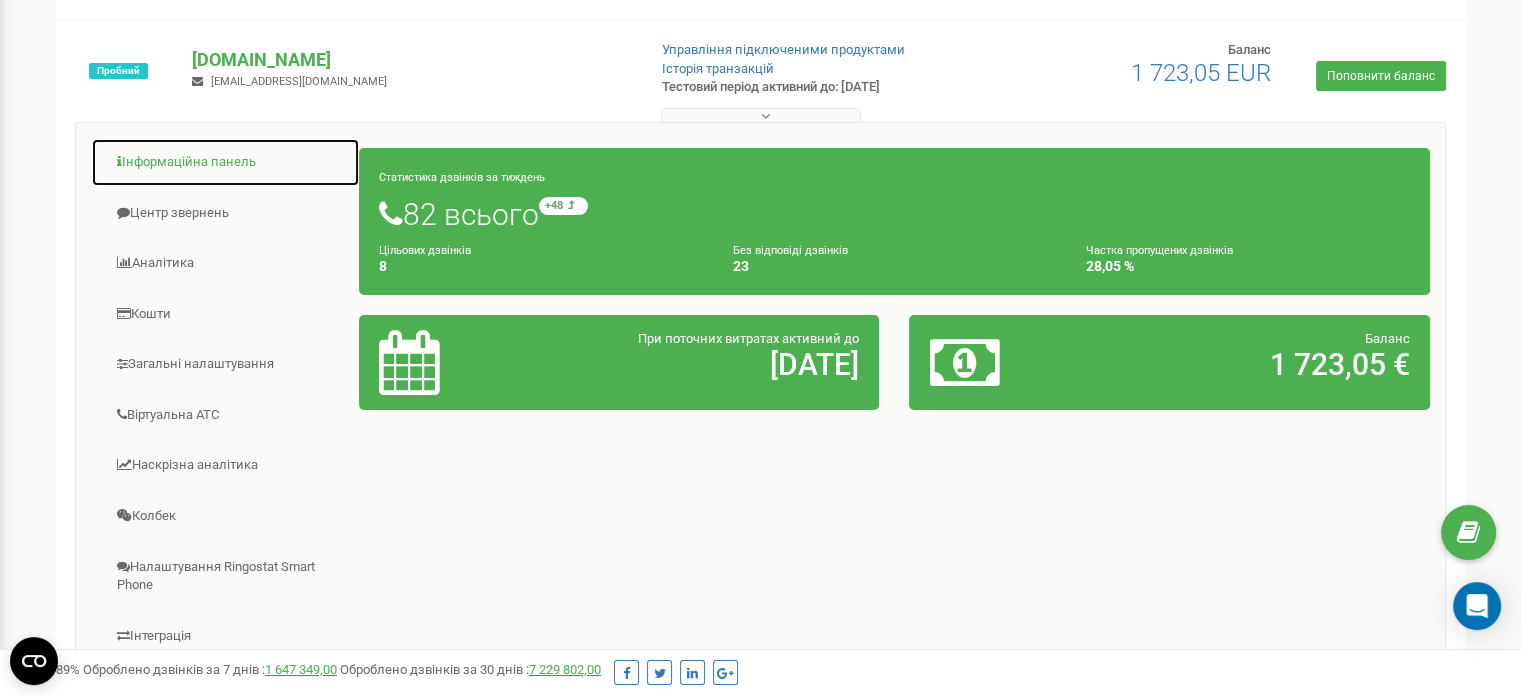 click on "Інформаційна панель" at bounding box center (225, 162) 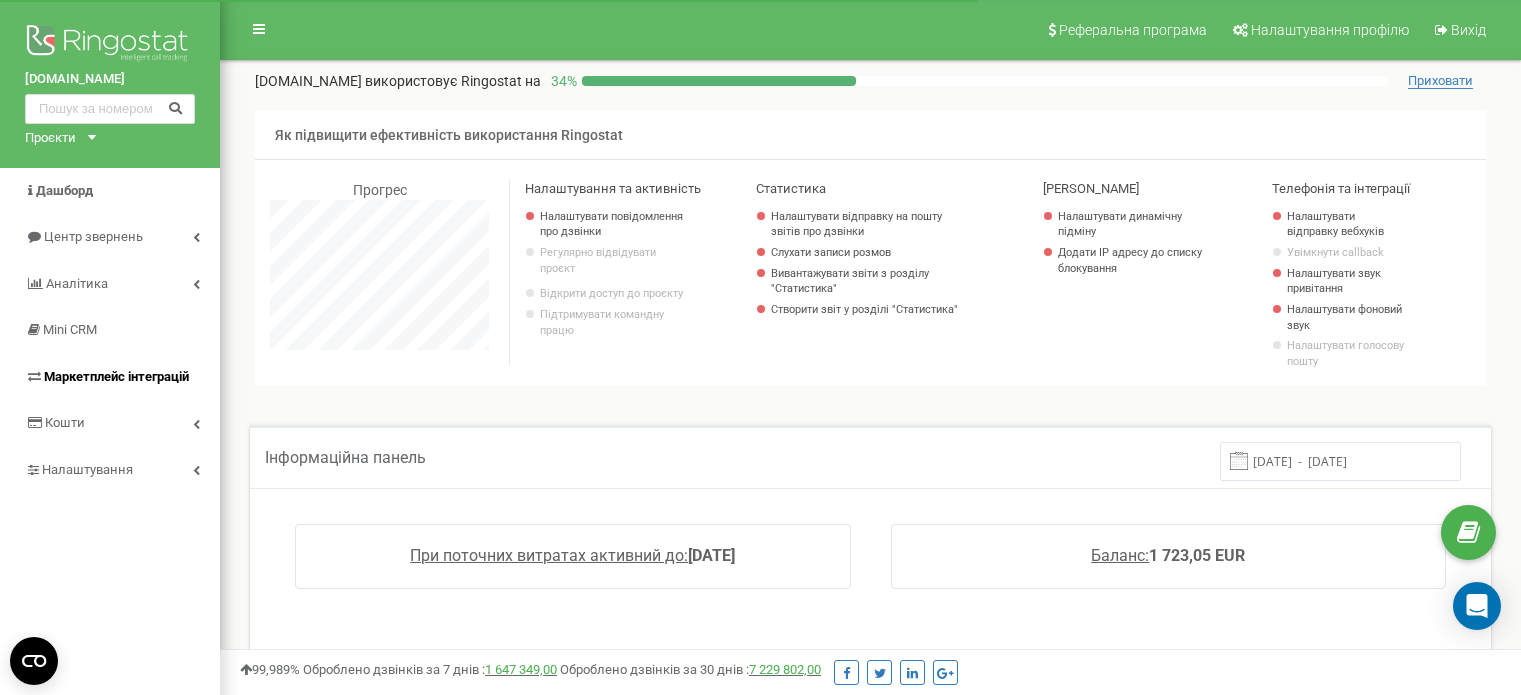 scroll, scrollTop: 0, scrollLeft: 0, axis: both 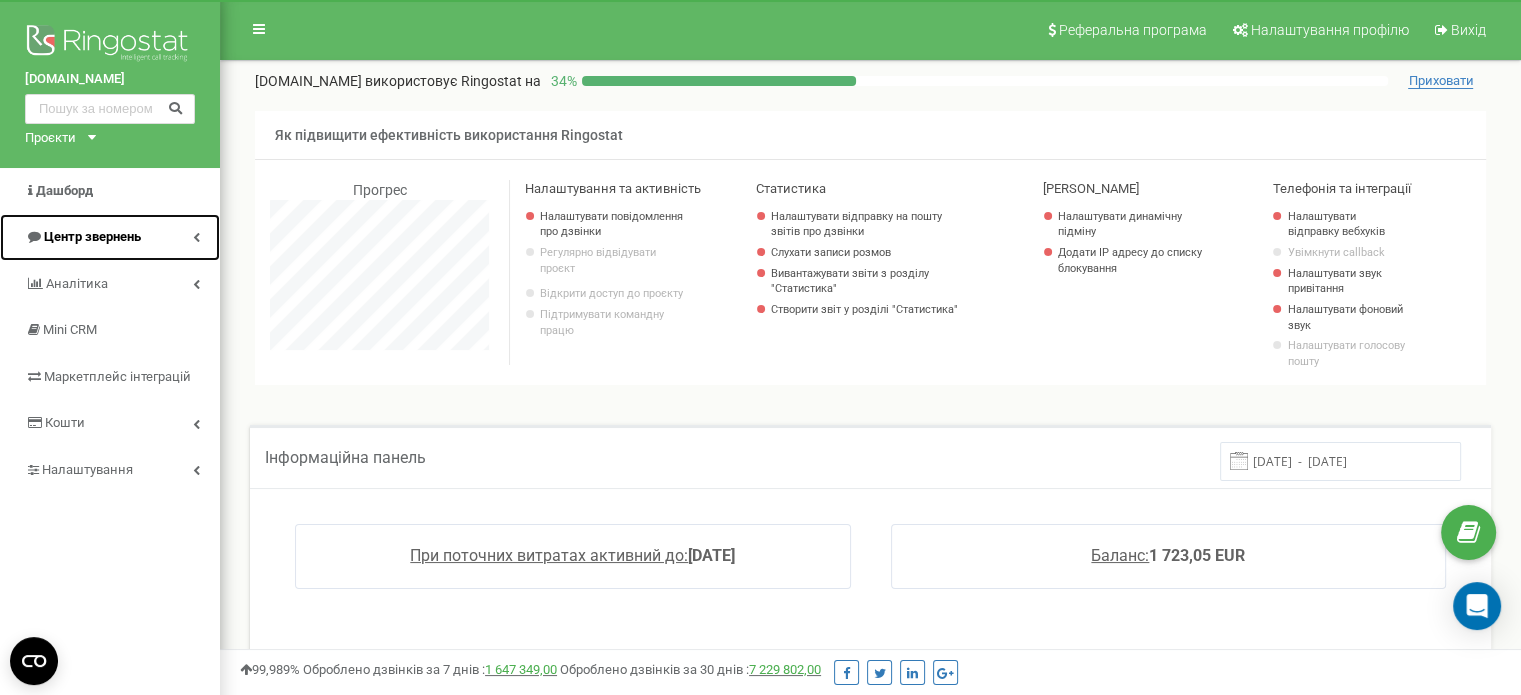 click on "Центр звернень" at bounding box center (110, 237) 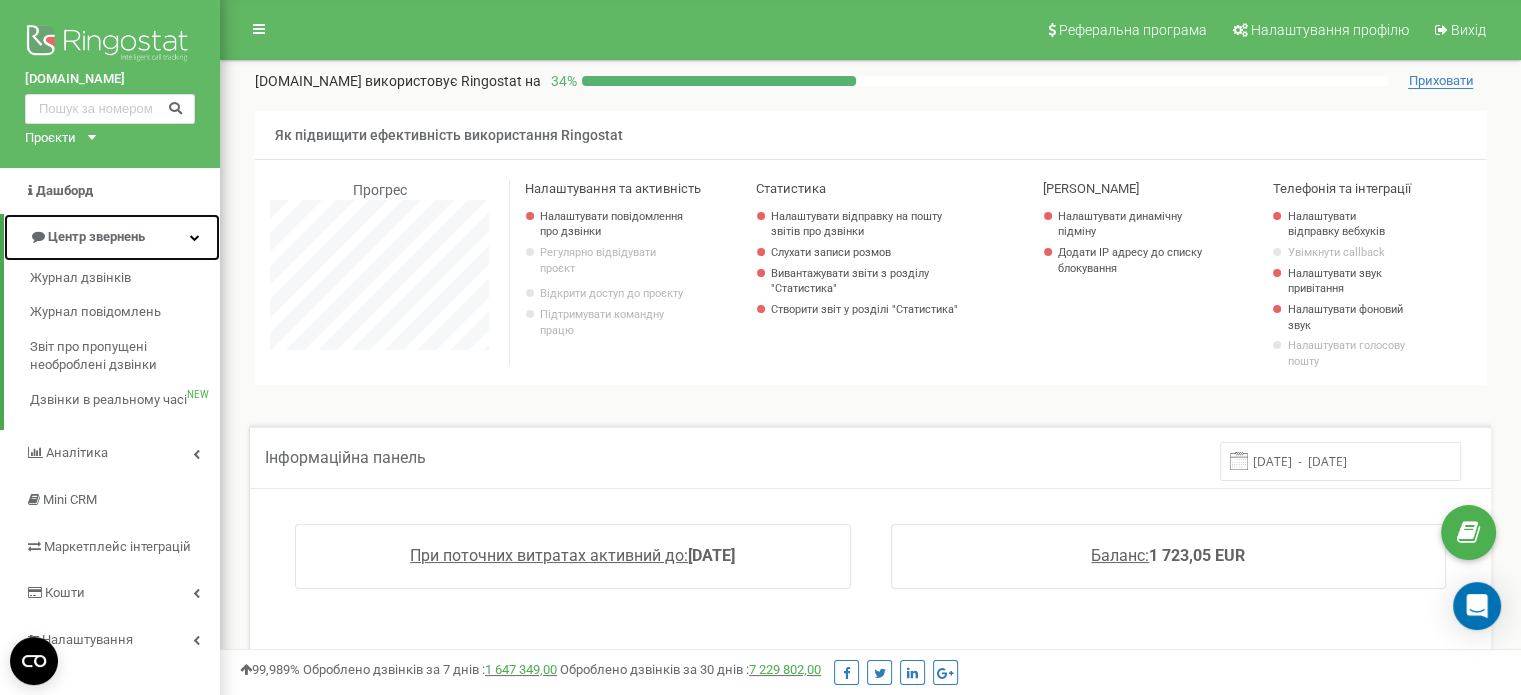 click on "Центр звернень" at bounding box center (112, 237) 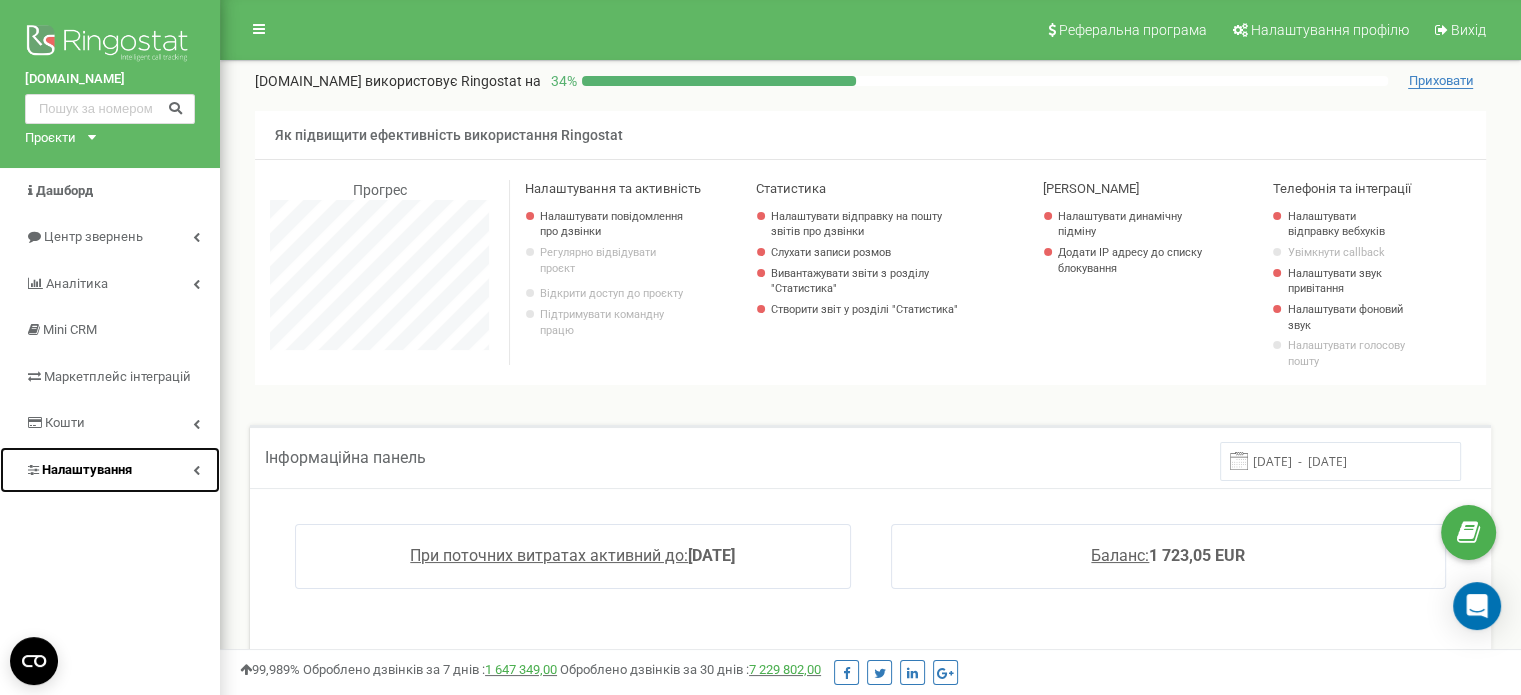 click on "Налаштування" at bounding box center [110, 470] 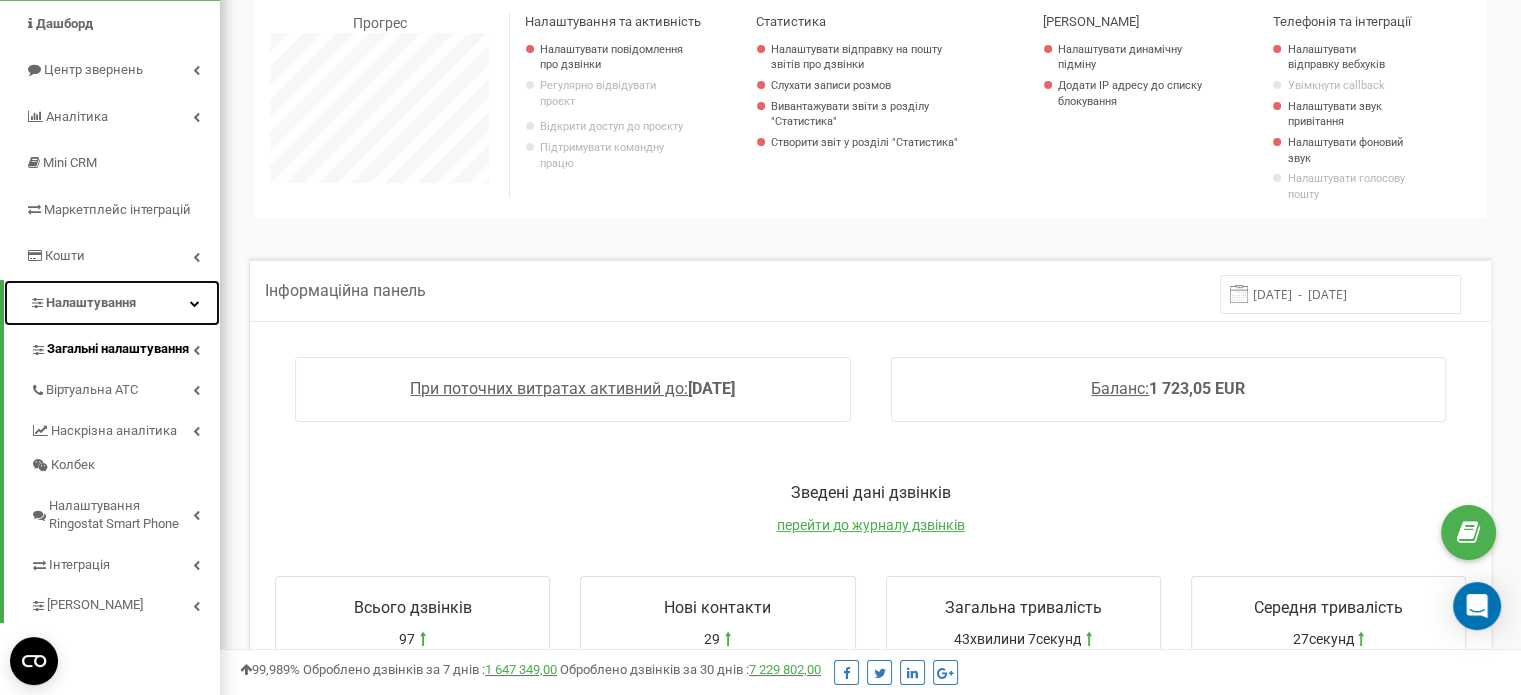 scroll, scrollTop: 200, scrollLeft: 0, axis: vertical 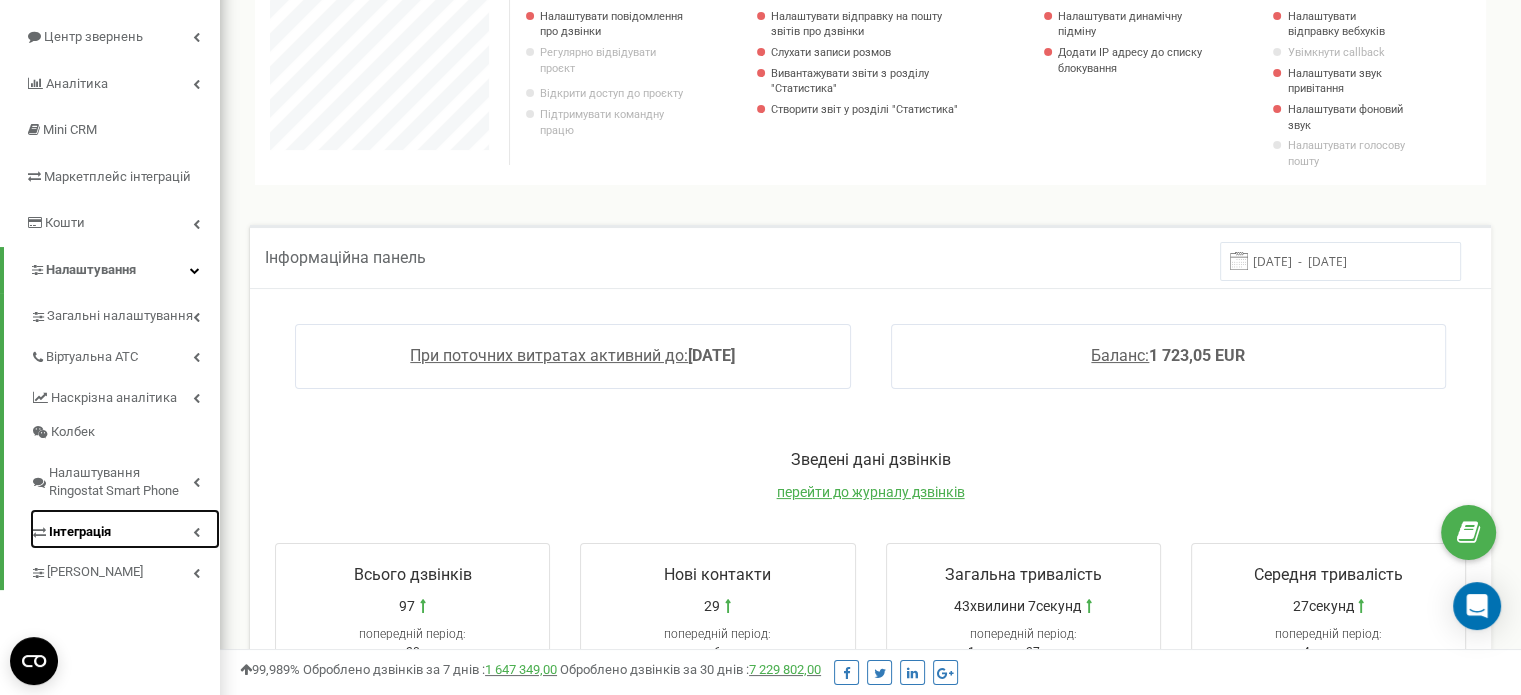 click on "Інтеграція" at bounding box center (125, 529) 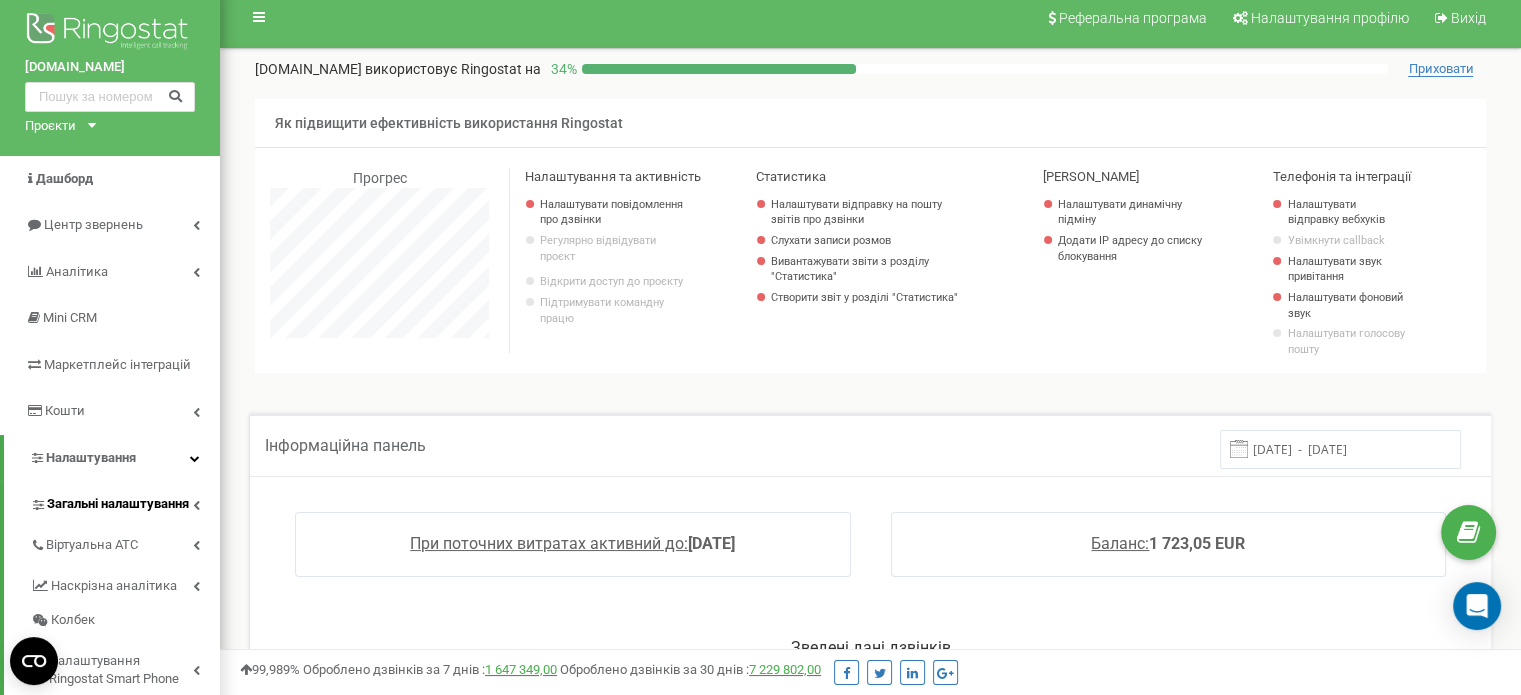 scroll, scrollTop: 0, scrollLeft: 0, axis: both 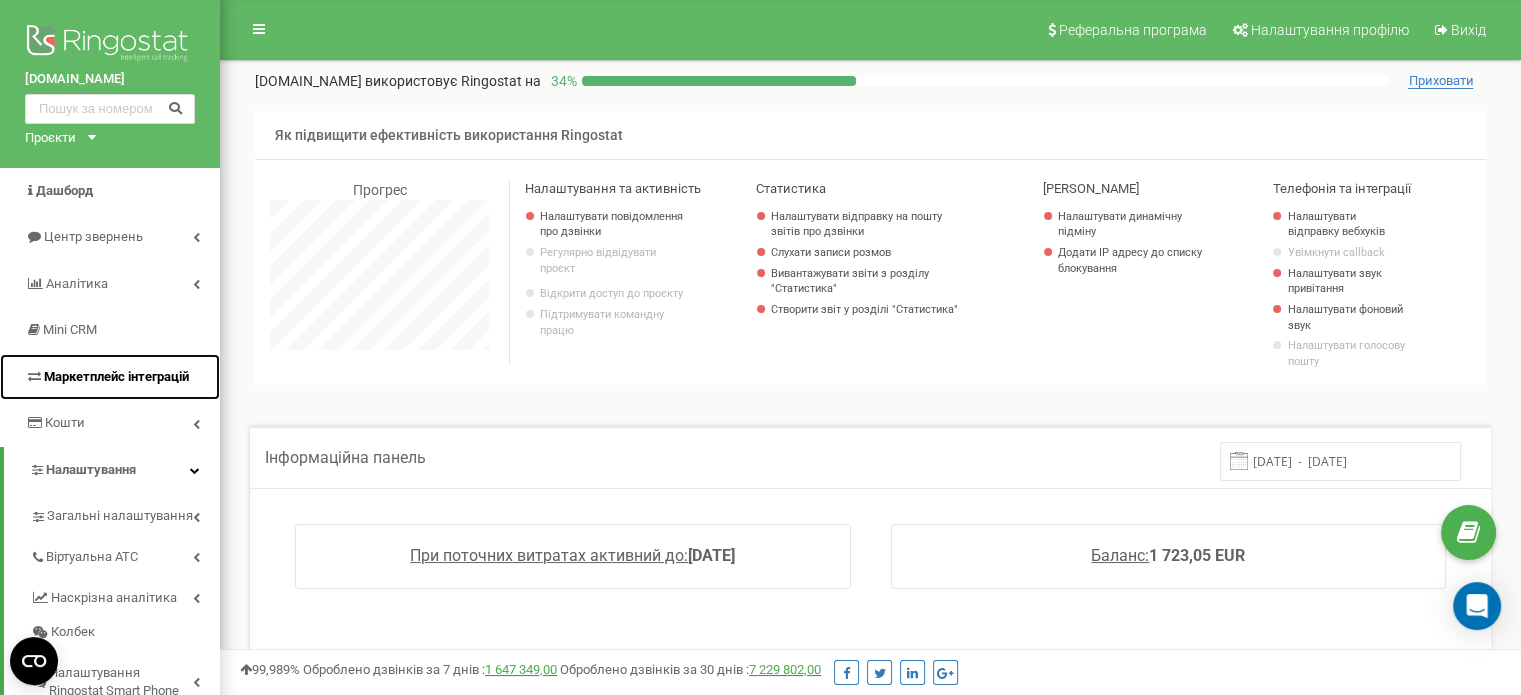 click on "Маркетплейс інтеграцій" at bounding box center [116, 376] 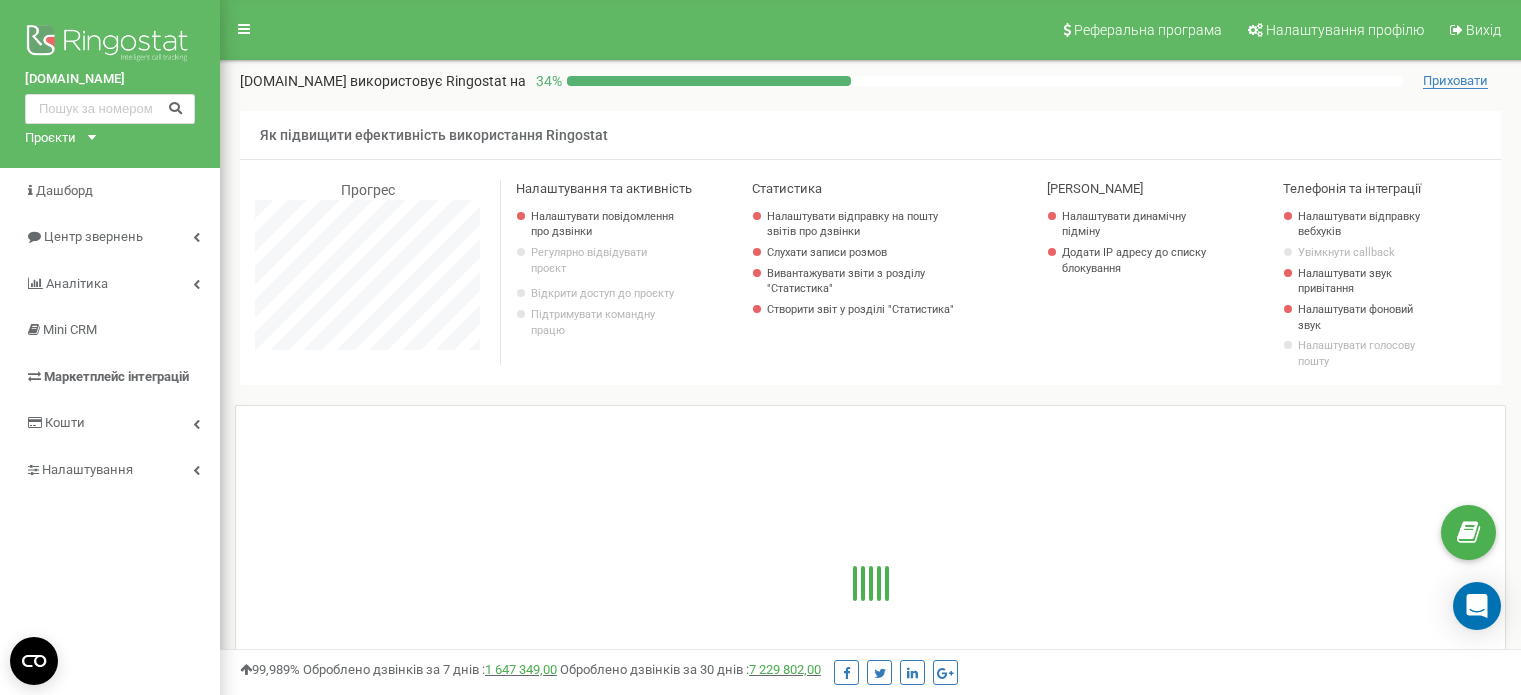 scroll, scrollTop: 200, scrollLeft: 0, axis: vertical 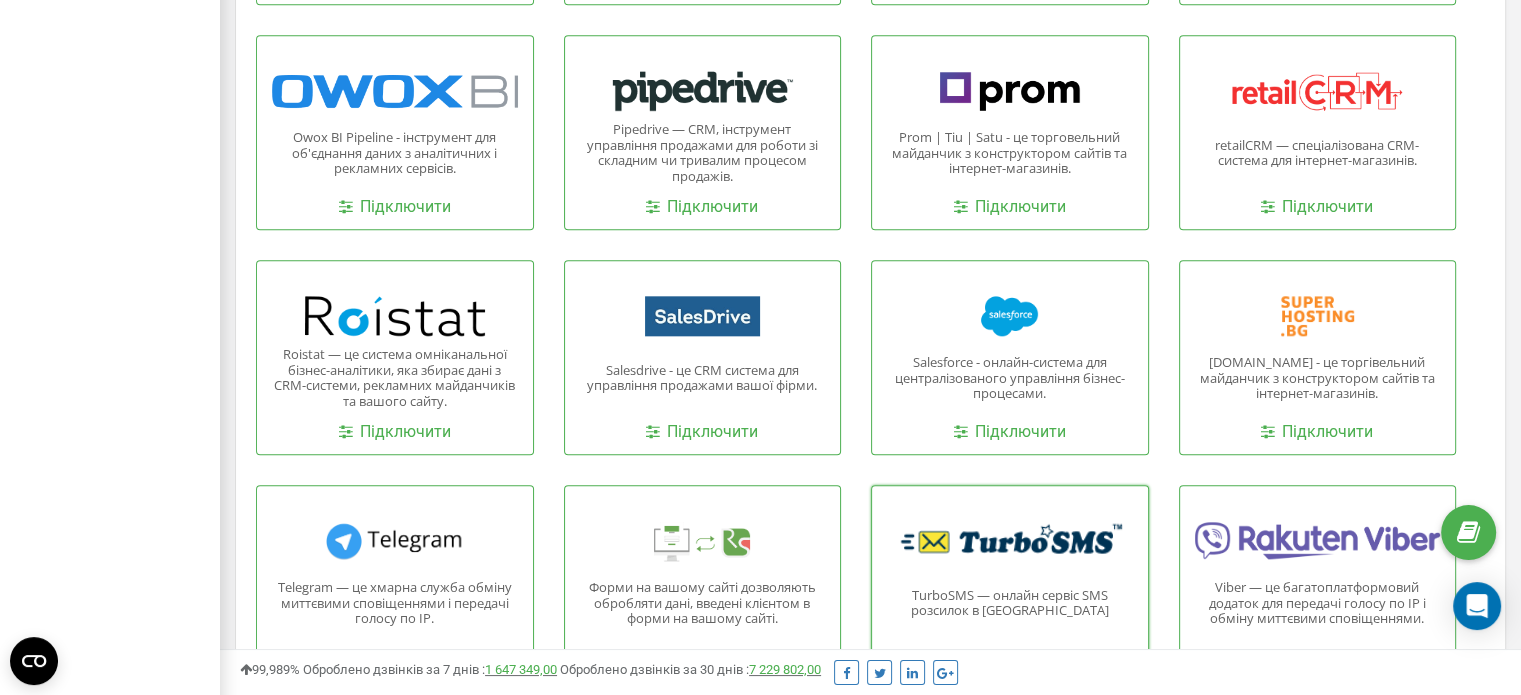 click on "TurboSMS — онлайн сервіс SMS розсилок в Україні Підключити" at bounding box center [1010, 582] 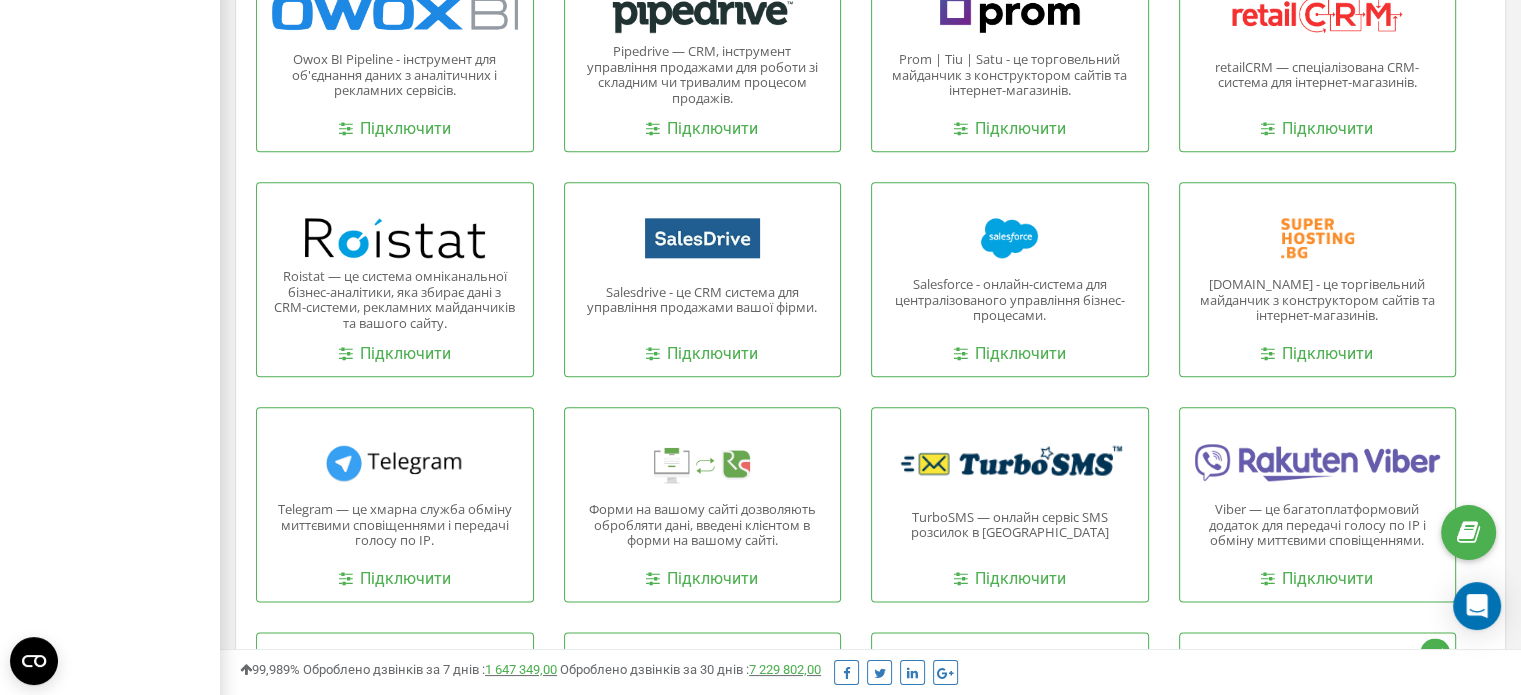 scroll, scrollTop: 2600, scrollLeft: 0, axis: vertical 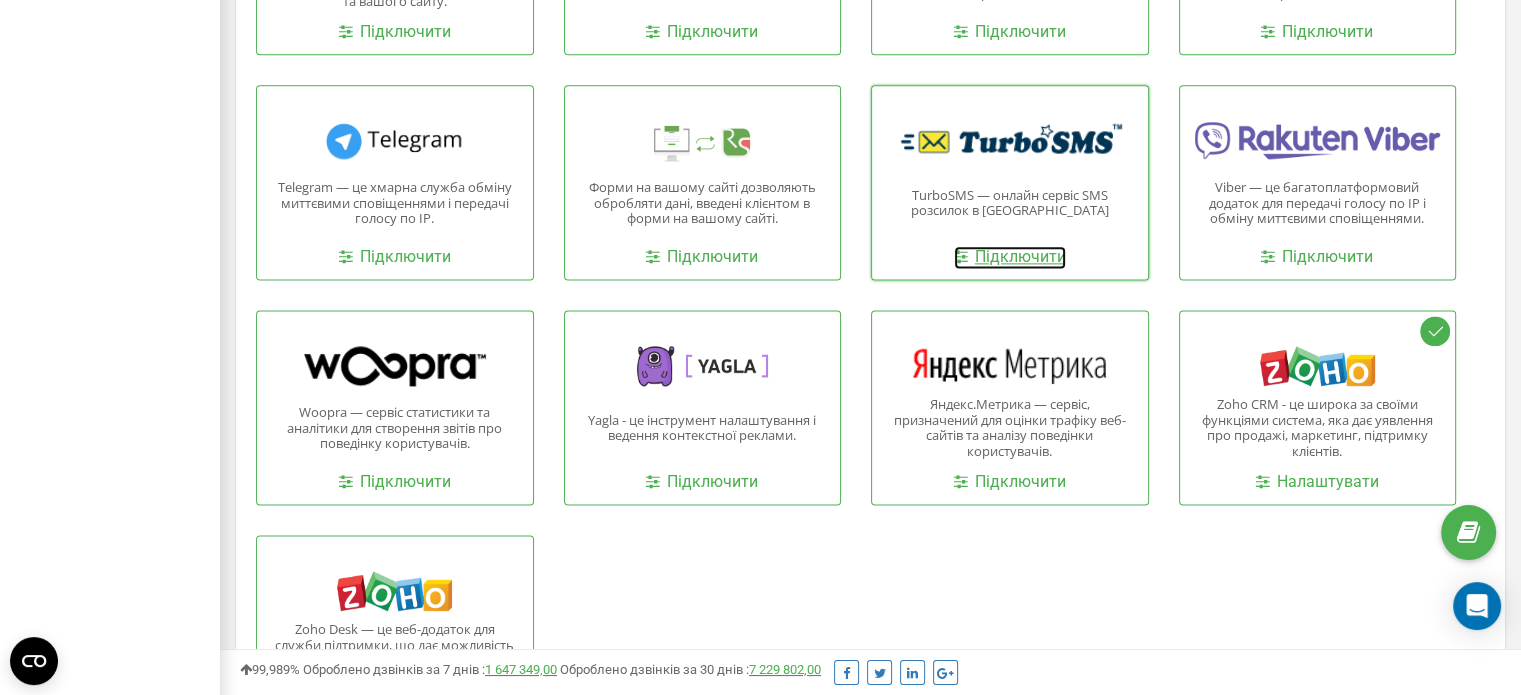click on "Підключити" at bounding box center [1010, 257] 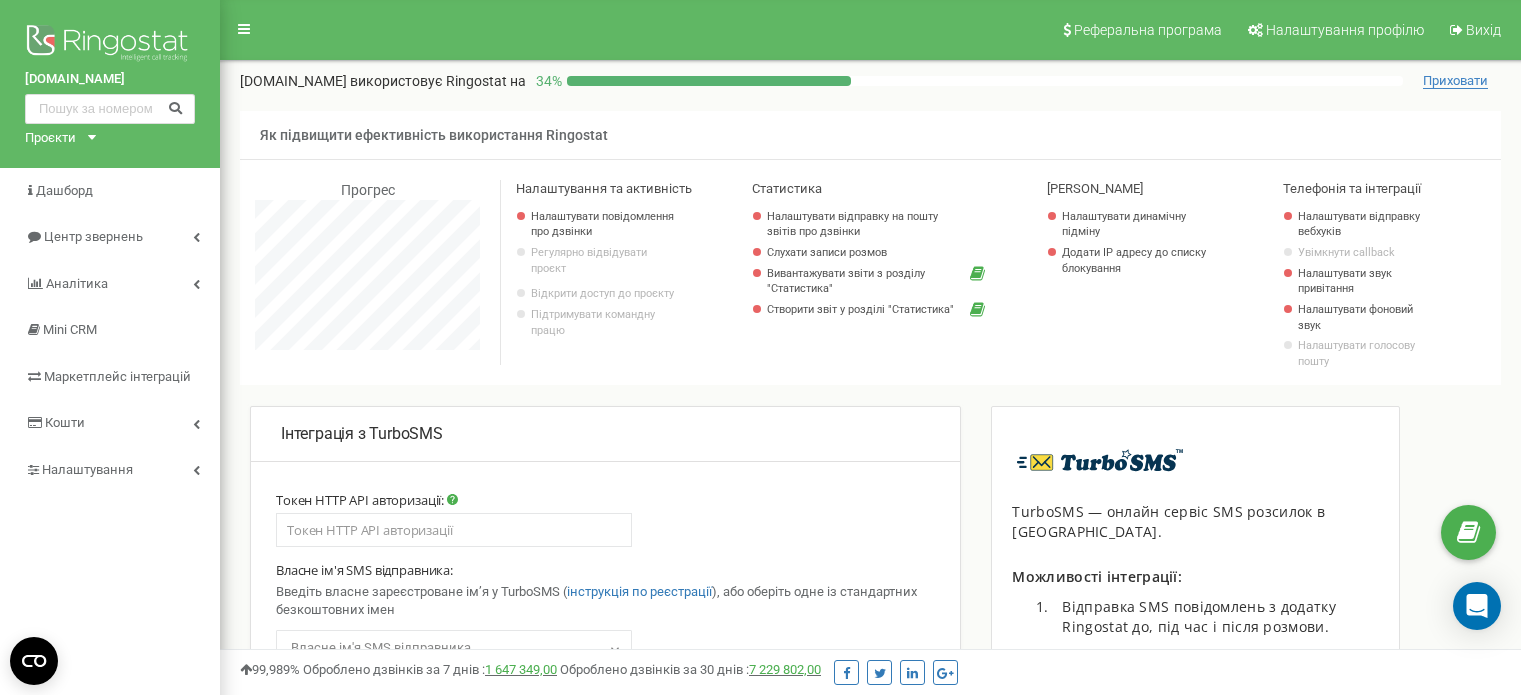 scroll, scrollTop: 300, scrollLeft: 0, axis: vertical 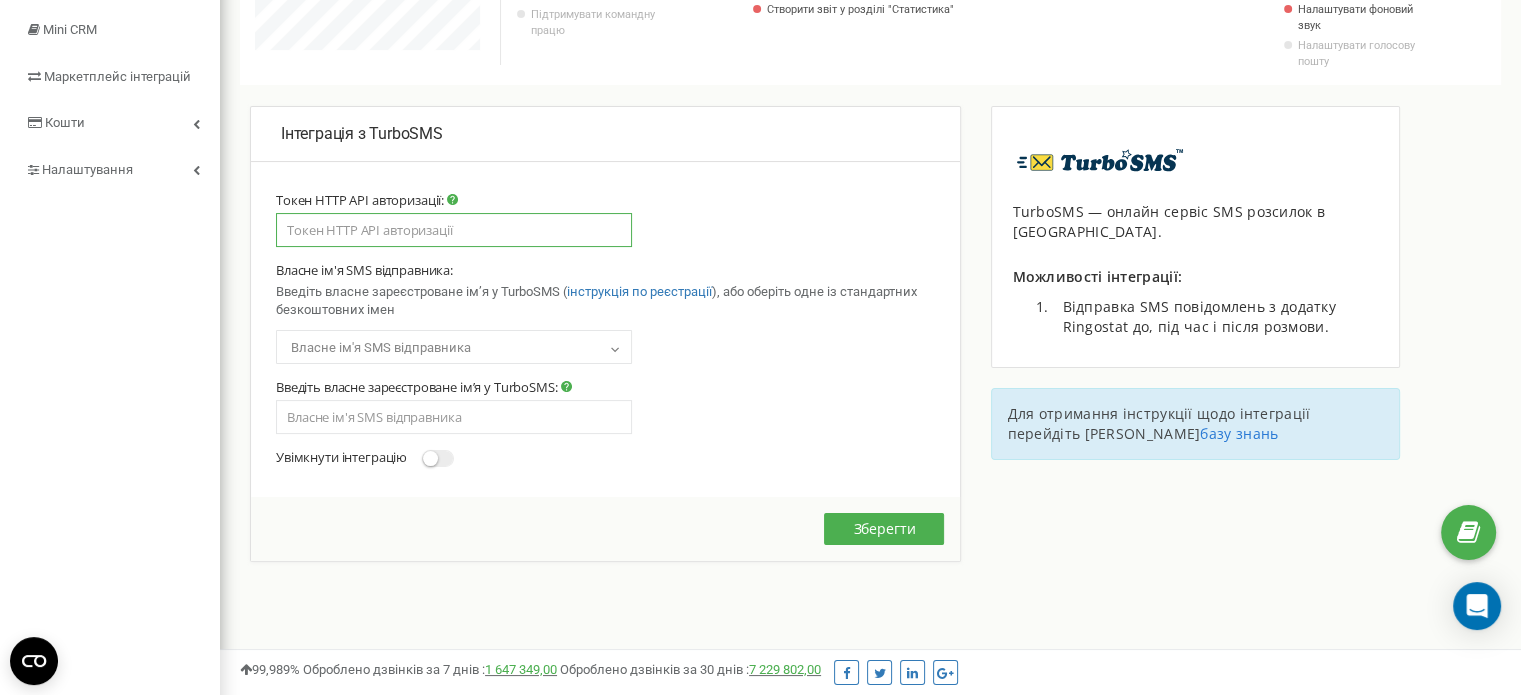 click at bounding box center [454, 230] 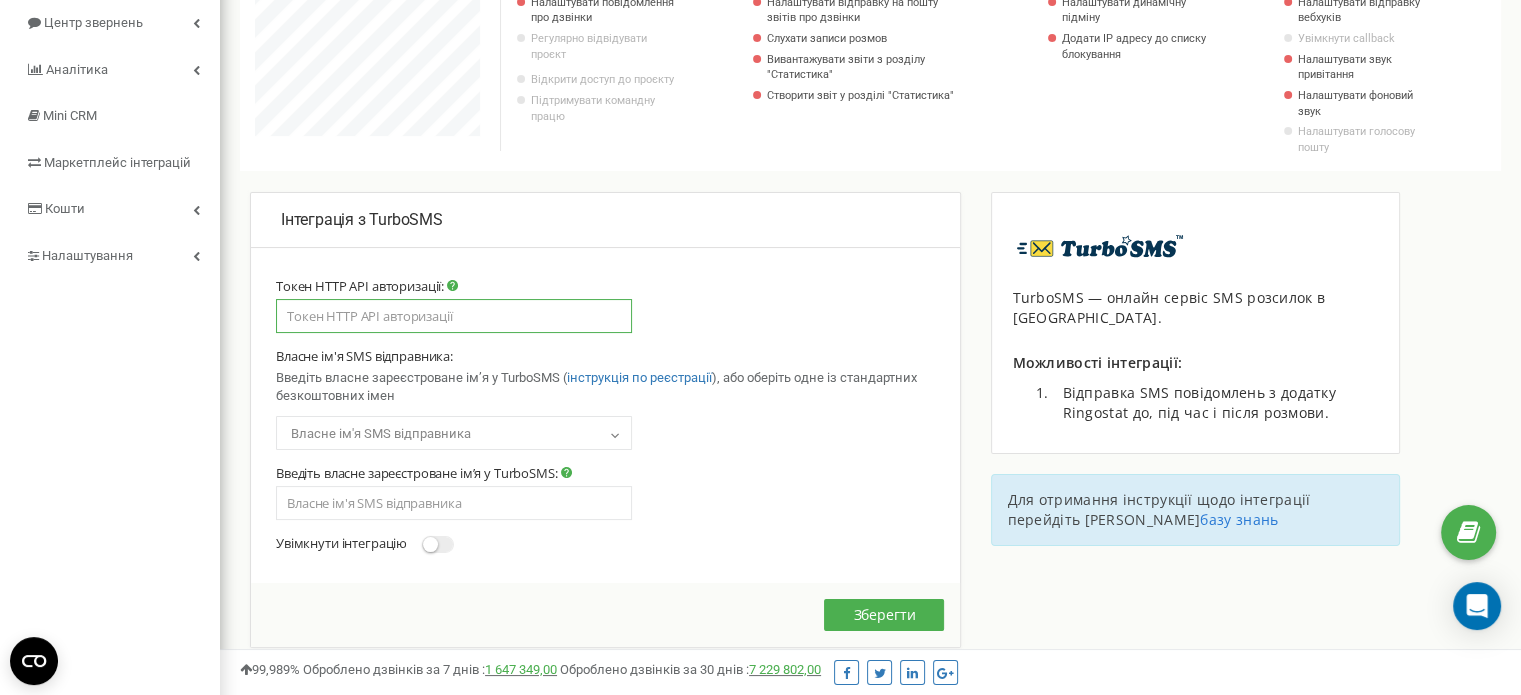 scroll, scrollTop: 100, scrollLeft: 0, axis: vertical 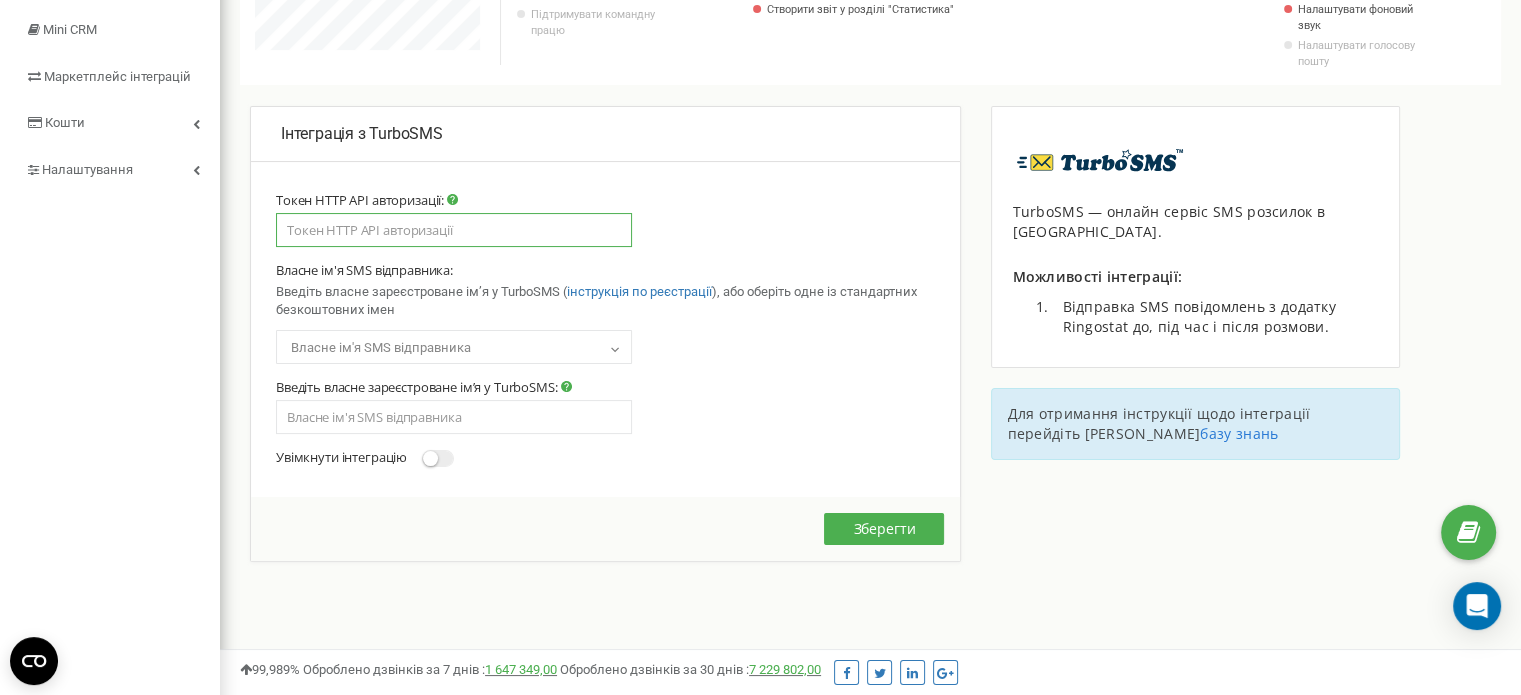 paste on "28b52e48ae4651dda1258218f98ba52735d065fc" 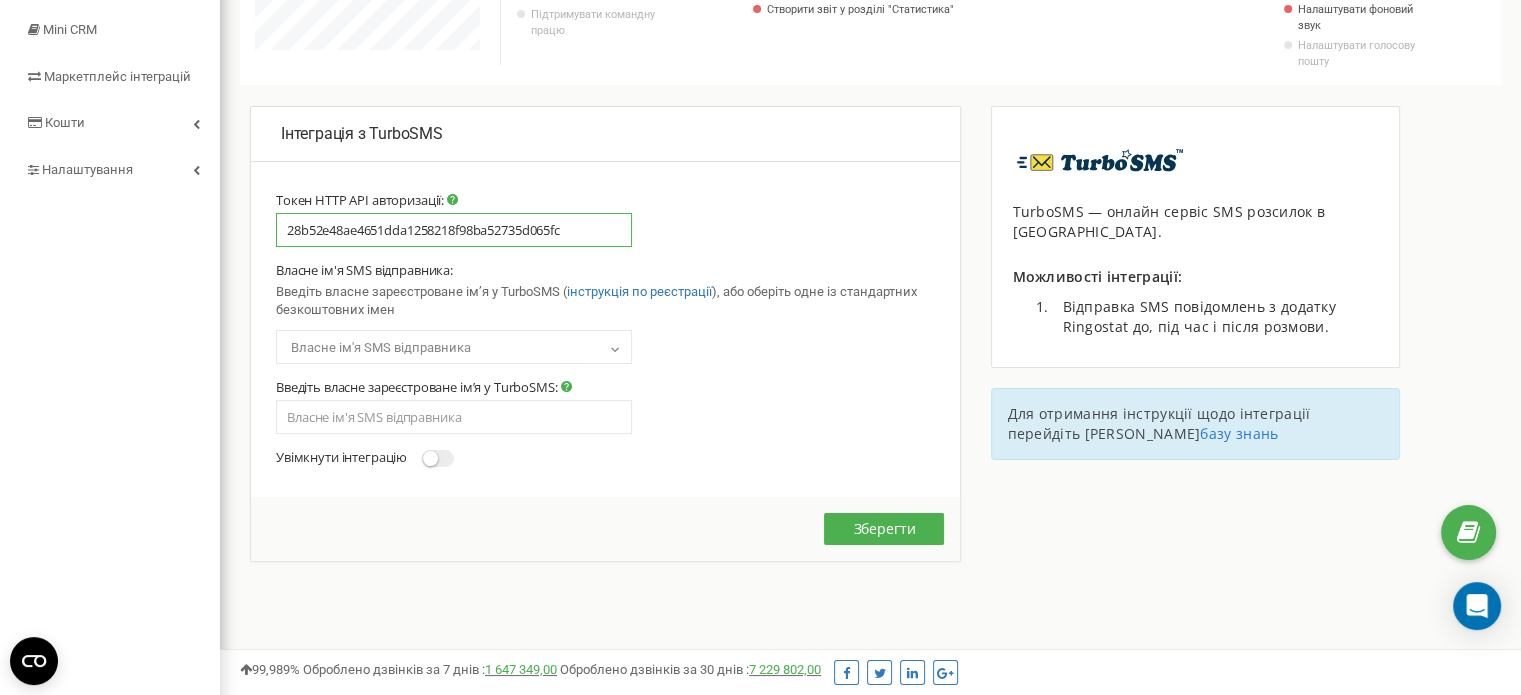 type on "28b52e48ae4651dda1258218f98ba52735d065fc" 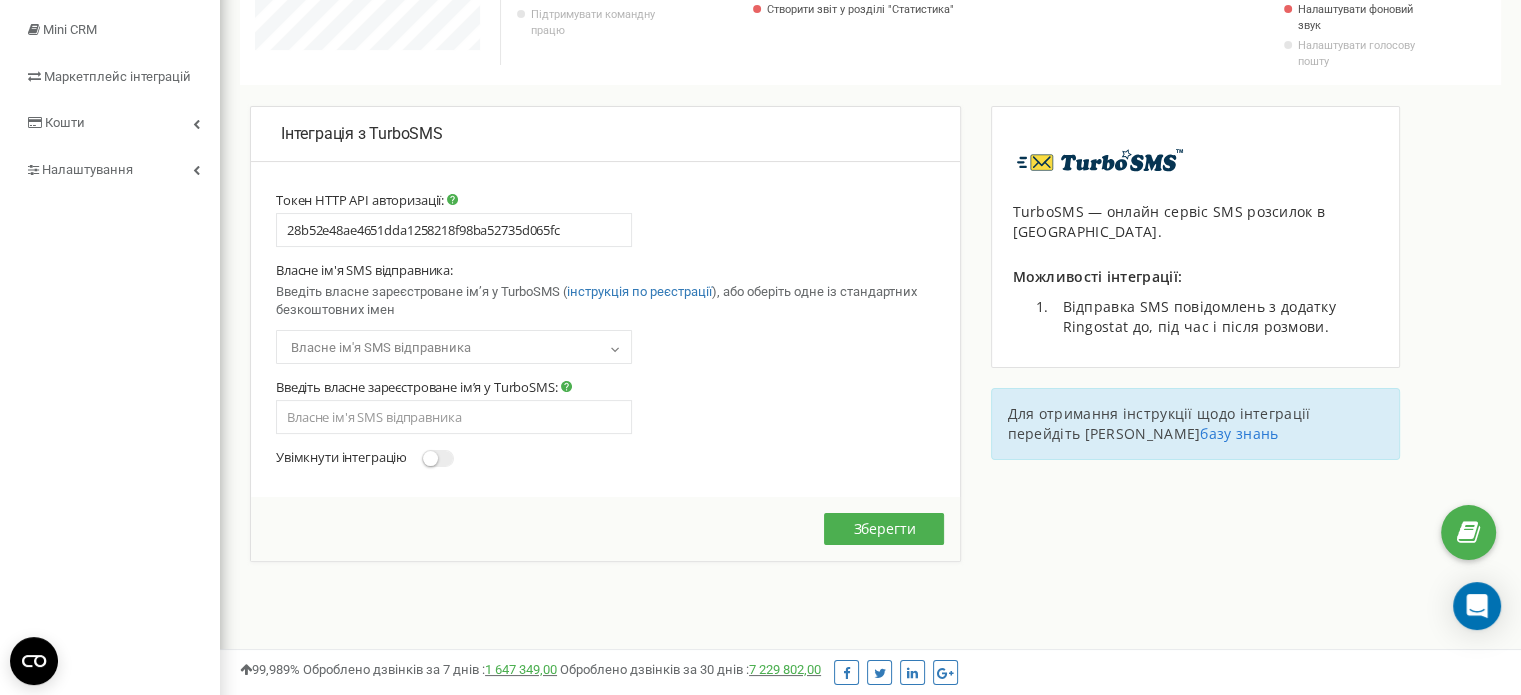 click on "Власне ім'я SMS відправника" at bounding box center (454, 348) 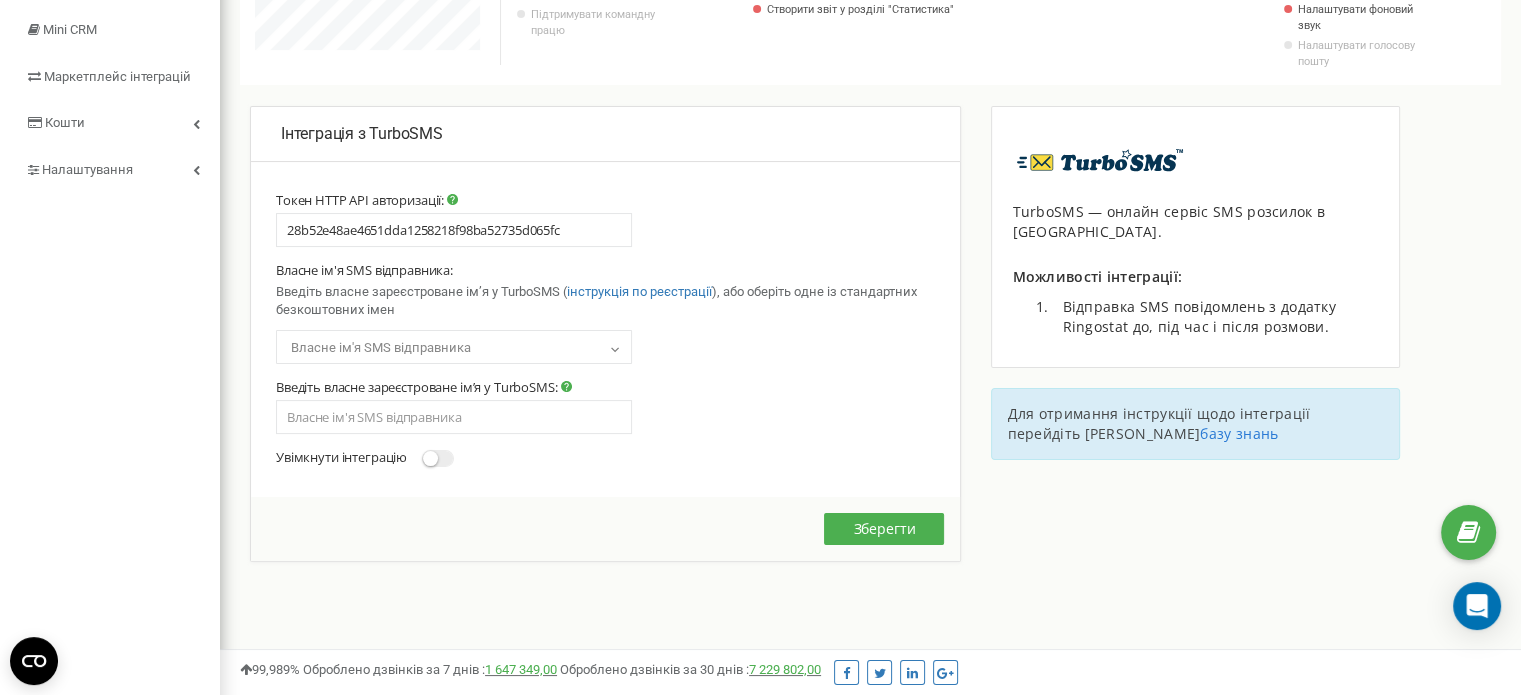 click on "Власне ім'я SMS відправника" at bounding box center [454, 348] 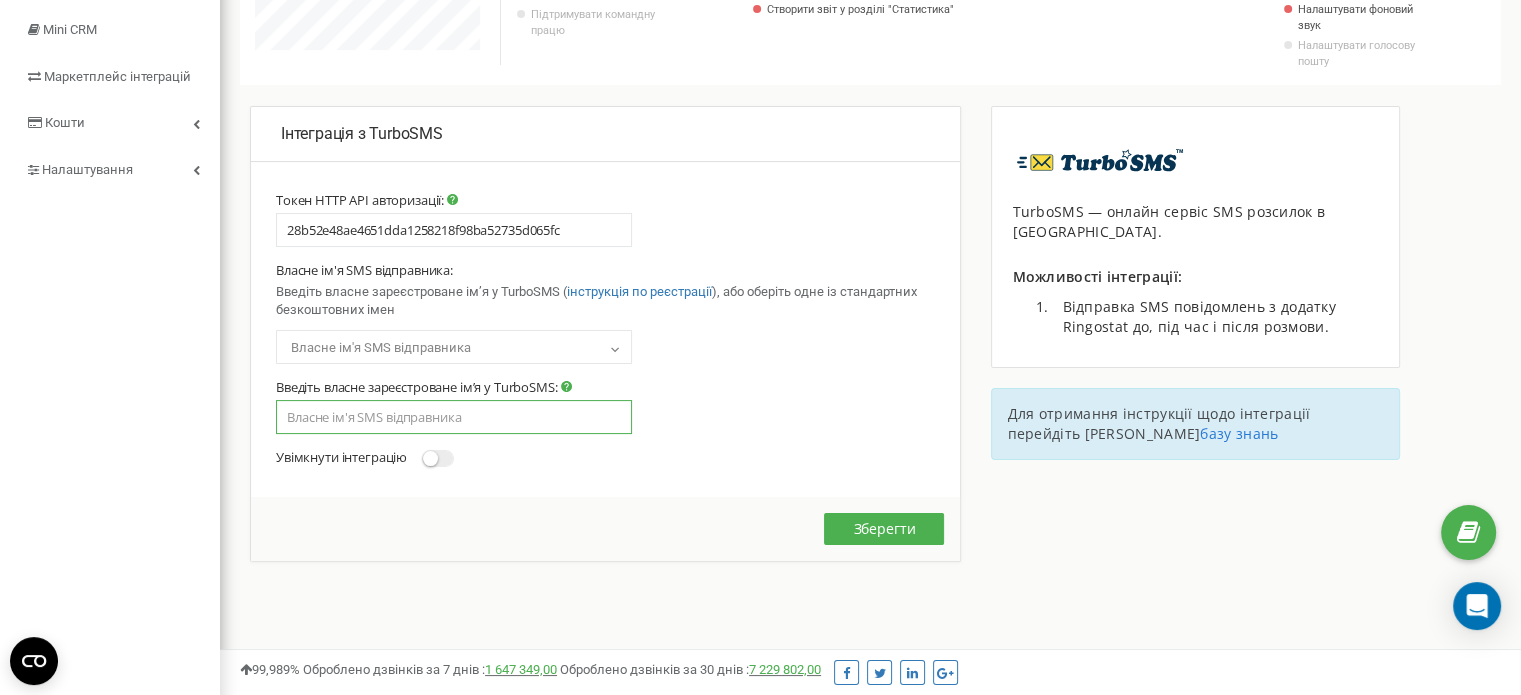 click at bounding box center (454, 417) 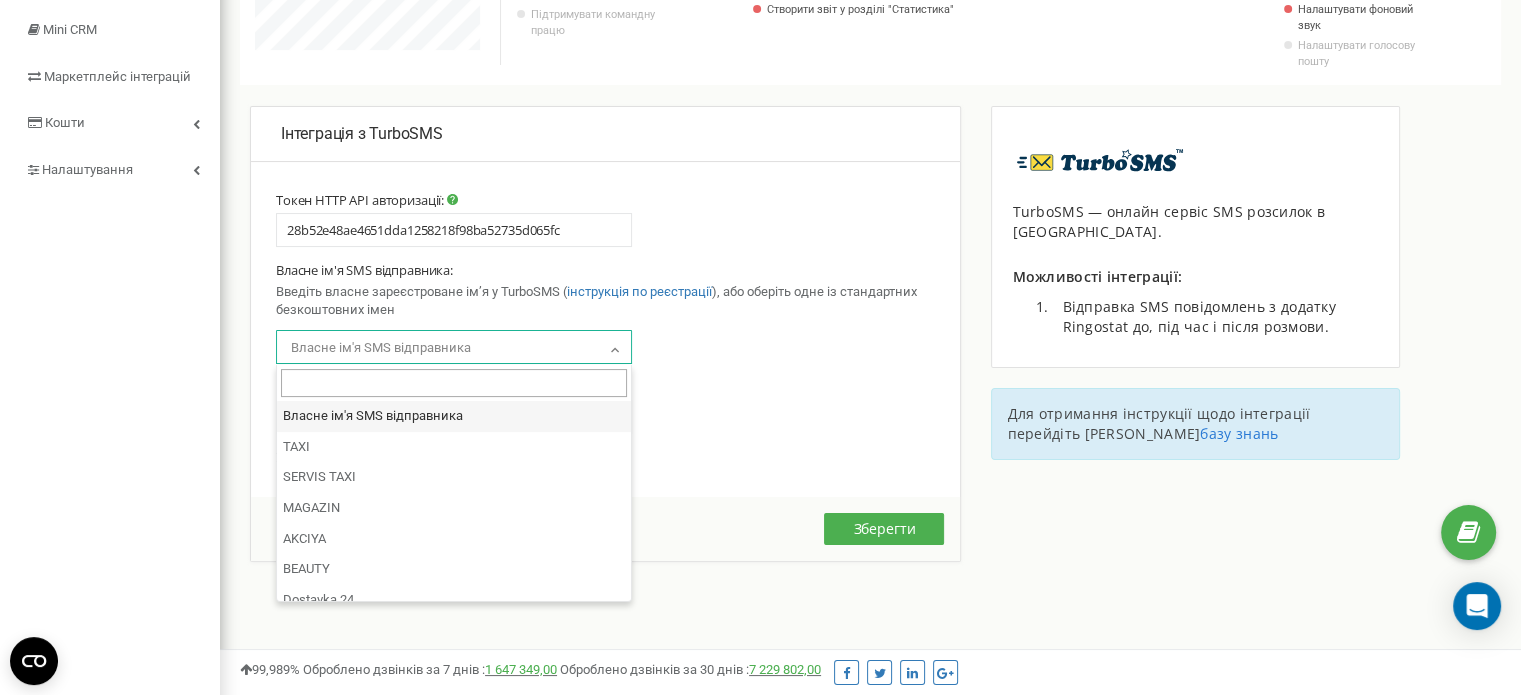 click on "Власне ім'я SMS відправника" at bounding box center [454, 348] 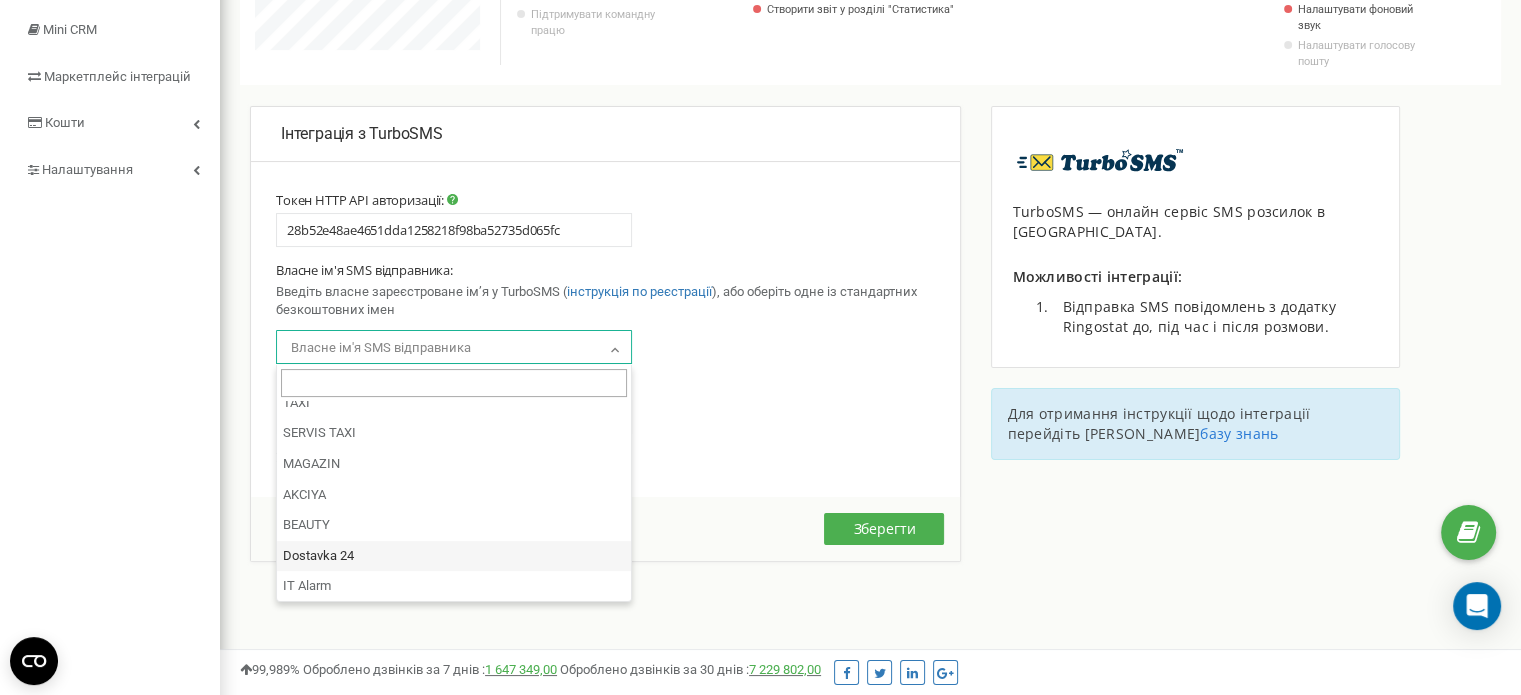 scroll, scrollTop: 0, scrollLeft: 0, axis: both 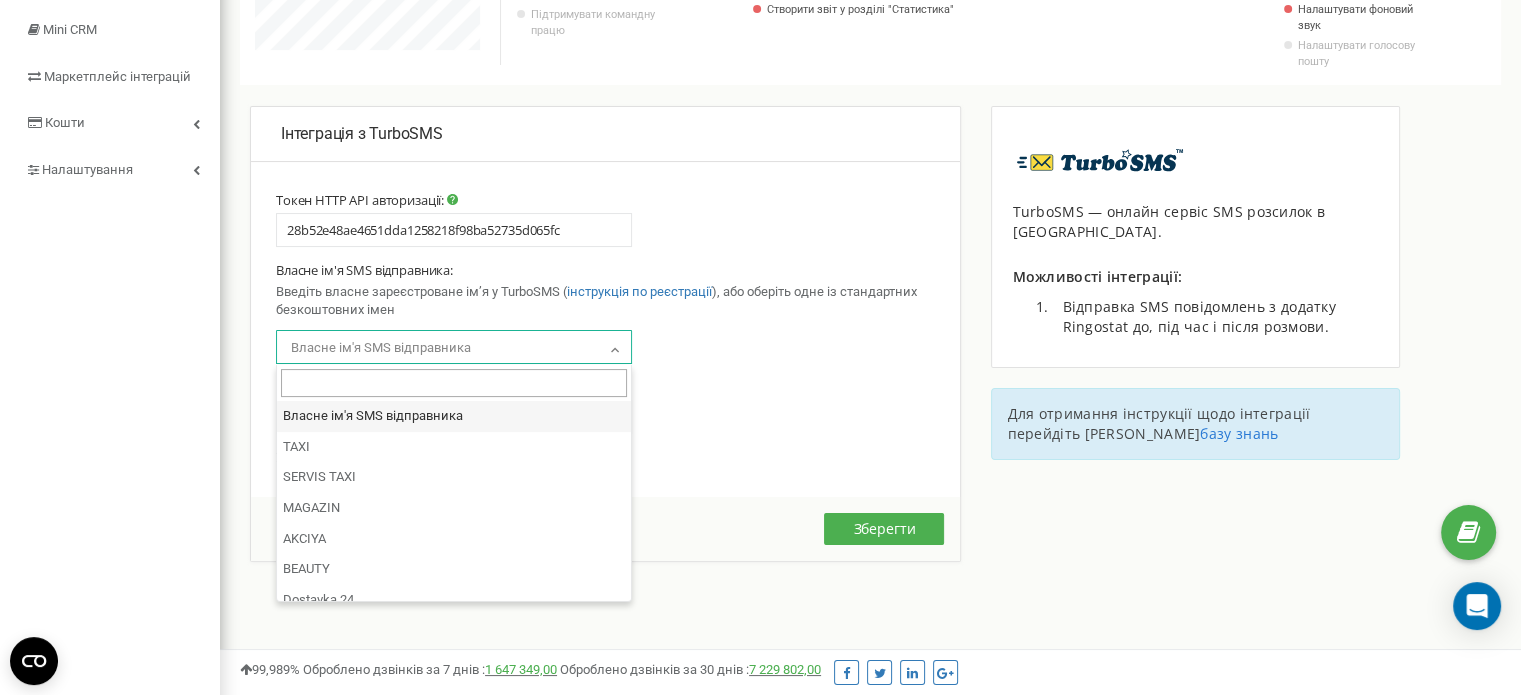 click on "Tокен HTTP API авторизації:
28b52e48ae4651dda1258218f98ba52735d065fc
Власне ім'я SMS відправника:
Введіть власне зареєстроване імʼя у TurboSMS ( інструкція по реєстрації ), або оберіть одне із стандартних безкоштовних імен
Власне ім'я SMS відправника
TAXI
SERVIS TAXI
MAGAZIN
AKCIYA
BEAUTY
Dostavka 24
IT Alarm
Best-Shop
BonusShop
Власне ім'я SMS відправника" at bounding box center [605, 344] 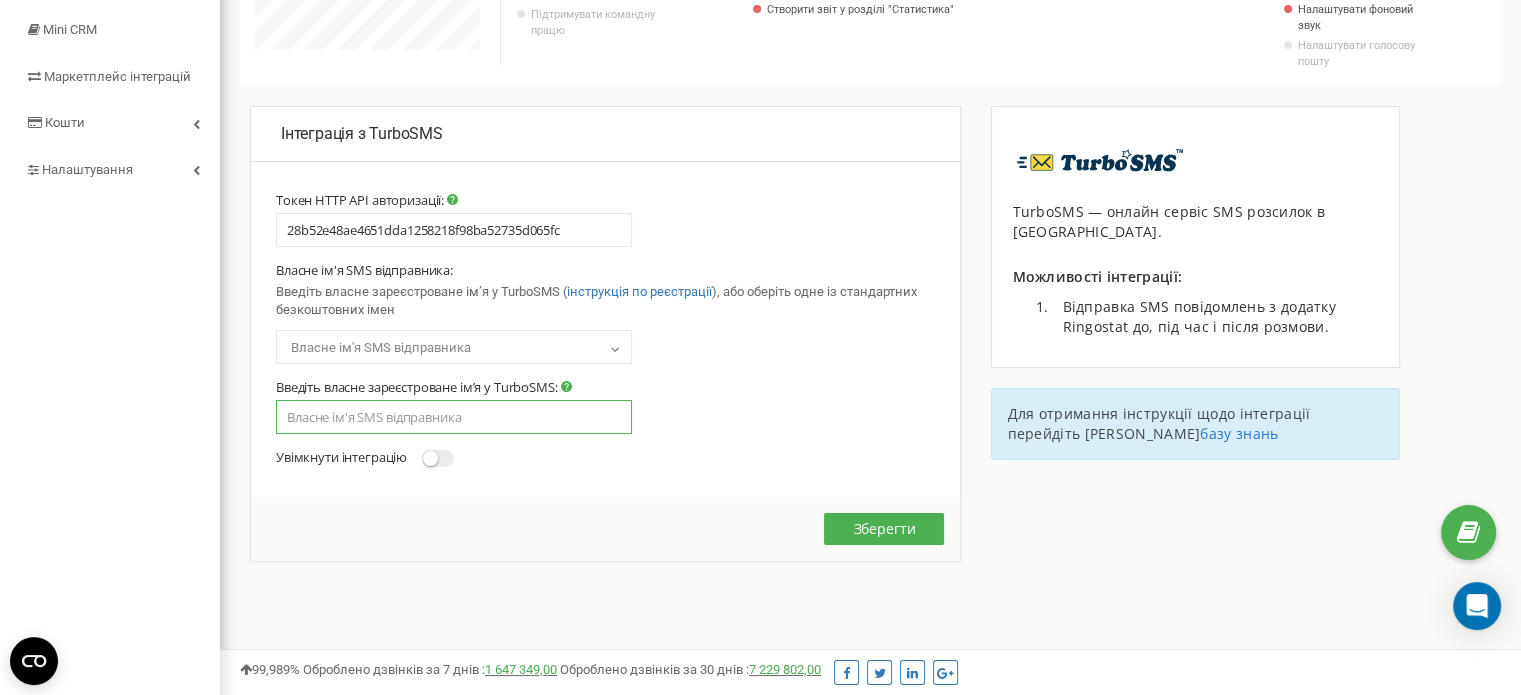 click at bounding box center [454, 417] 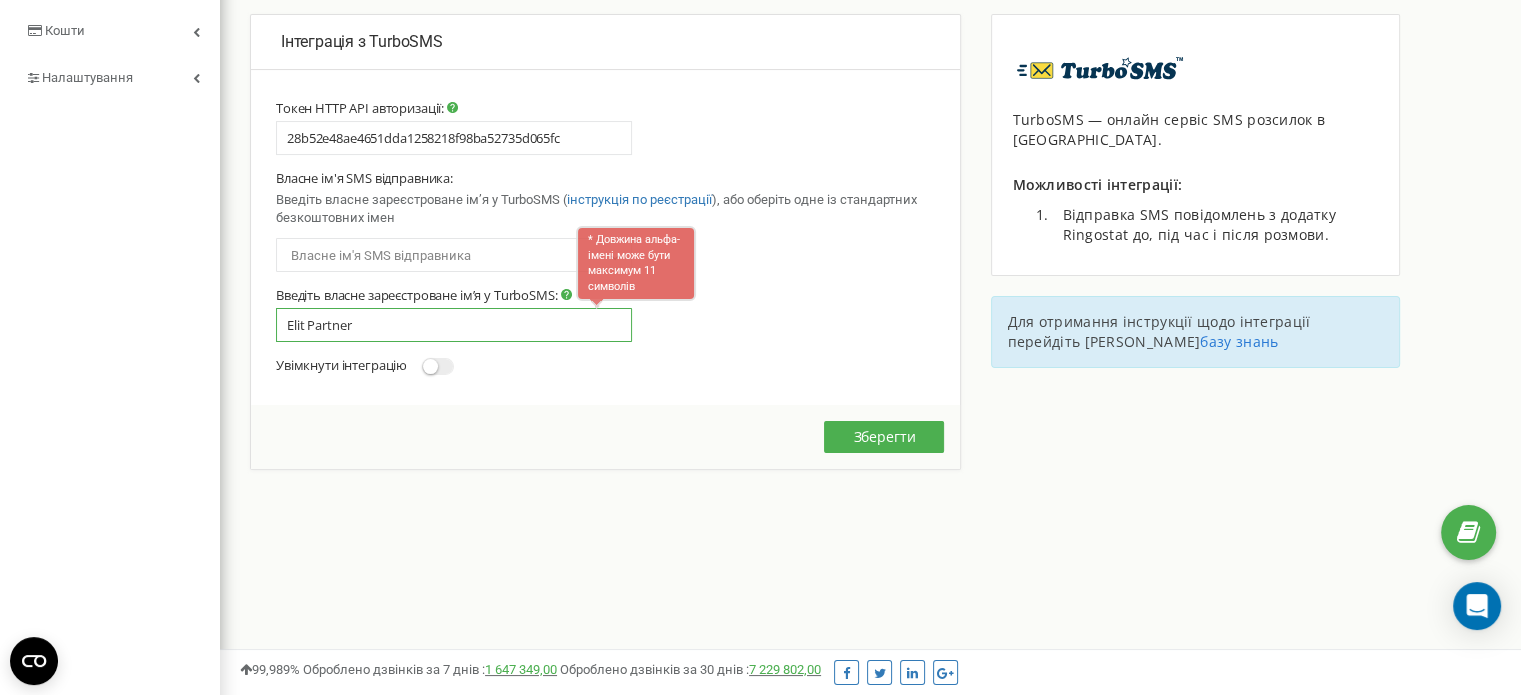 scroll, scrollTop: 504, scrollLeft: 0, axis: vertical 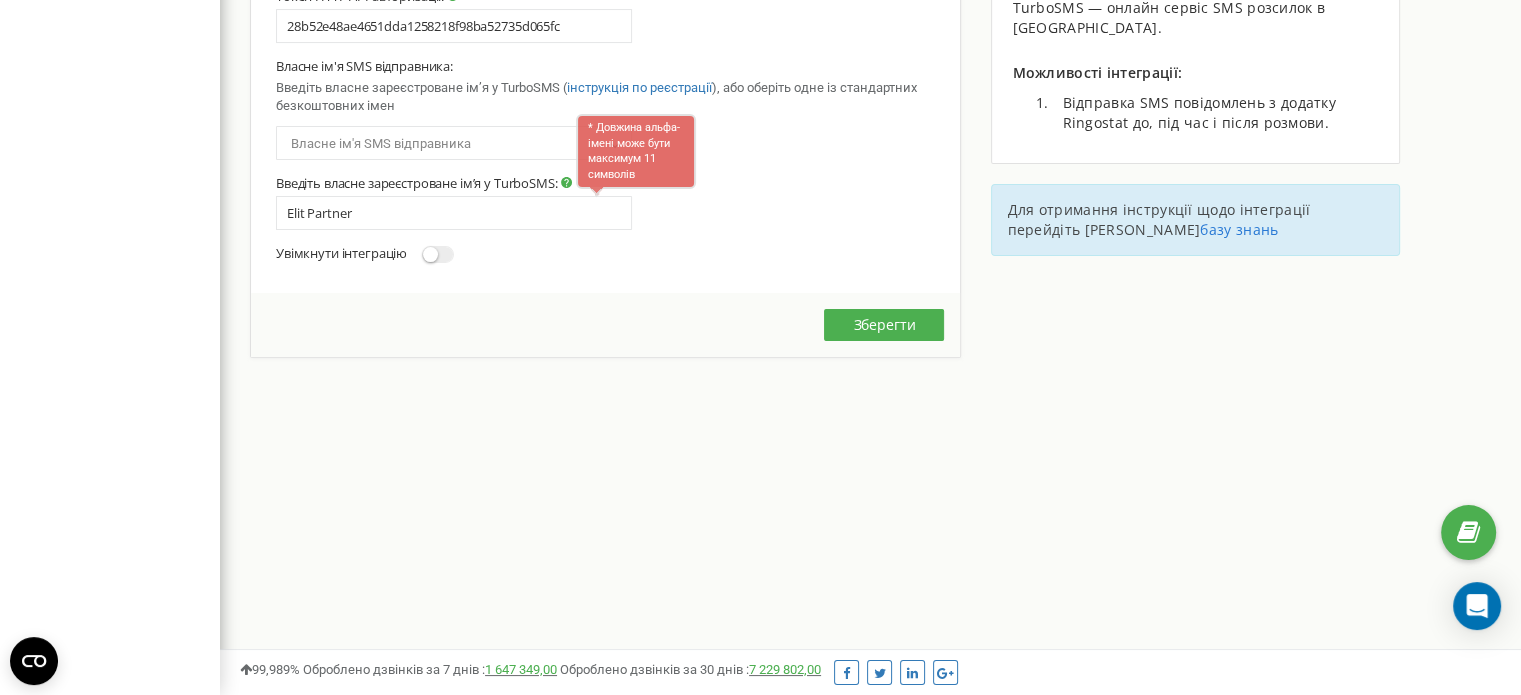 click on "Tокен HTTP API авторизації:
28b52e48ae4651dda1258218f98ba52735d065fc
Власне ім'я SMS відправника:
Введіть власне зареєстроване імʼя у TurboSMS ( інструкція по реєстрації ), або оберіть одне із стандартних безкоштовних імен
Власне ім'я SMS відправника
TAXI
SERVIS TAXI
MAGAZIN
AKCIYA
BEAUTY
Dostavka 24
IT Alarm
Best-Shop
BonusShop
Власне ім'я SMS відправника" at bounding box center (605, 140) 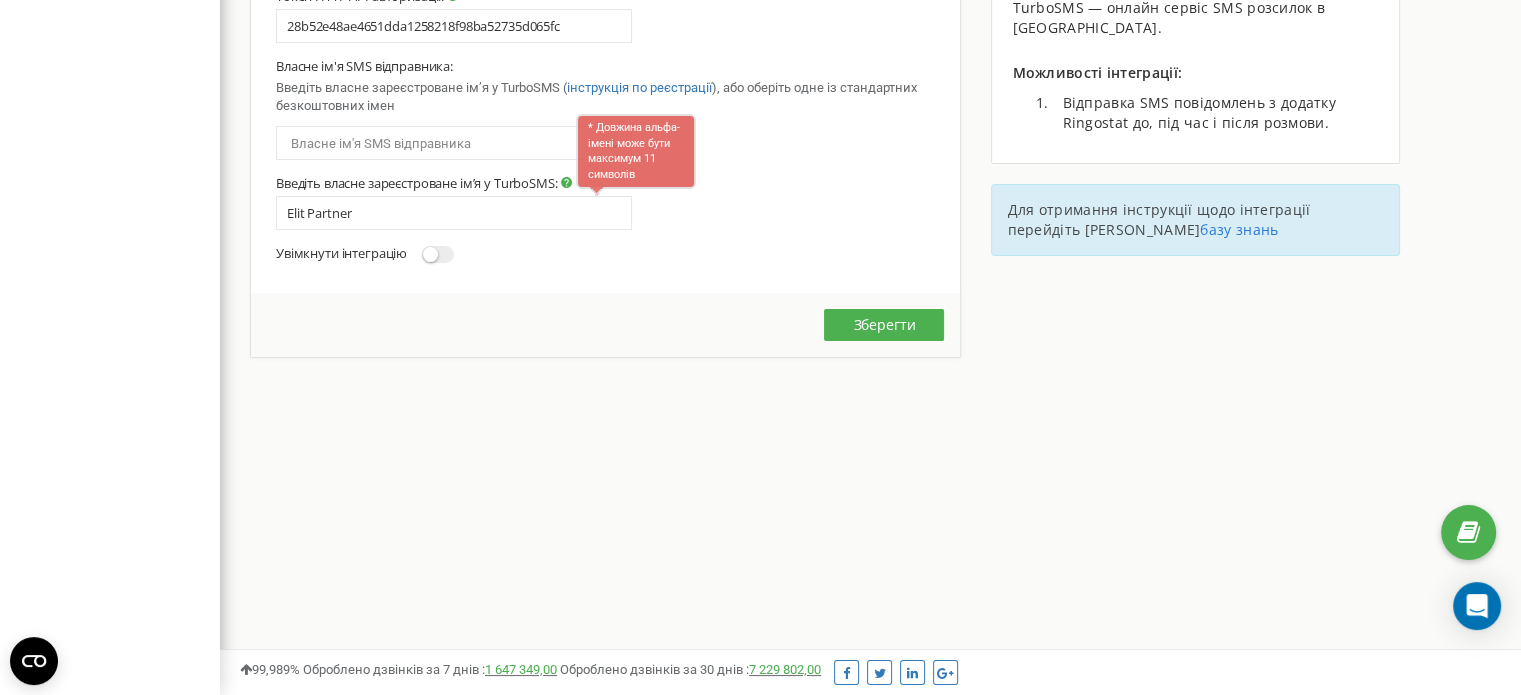 click on "Tокен HTTP API авторизації:
28b52e48ae4651dda1258218f98ba52735d065fc
Власне ім'я SMS відправника:
Введіть власне зареєстроване імʼя у TurboSMS ( інструкція по реєстрації ), або оберіть одне із стандартних безкоштовних імен
Власне ім'я SMS відправника
TAXI
SERVIS TAXI
MAGAZIN
AKCIYA
BEAUTY
Dostavka 24
IT Alarm
Best-Shop
BonusShop
Власне ім'я SMS відправника" at bounding box center [605, 140] 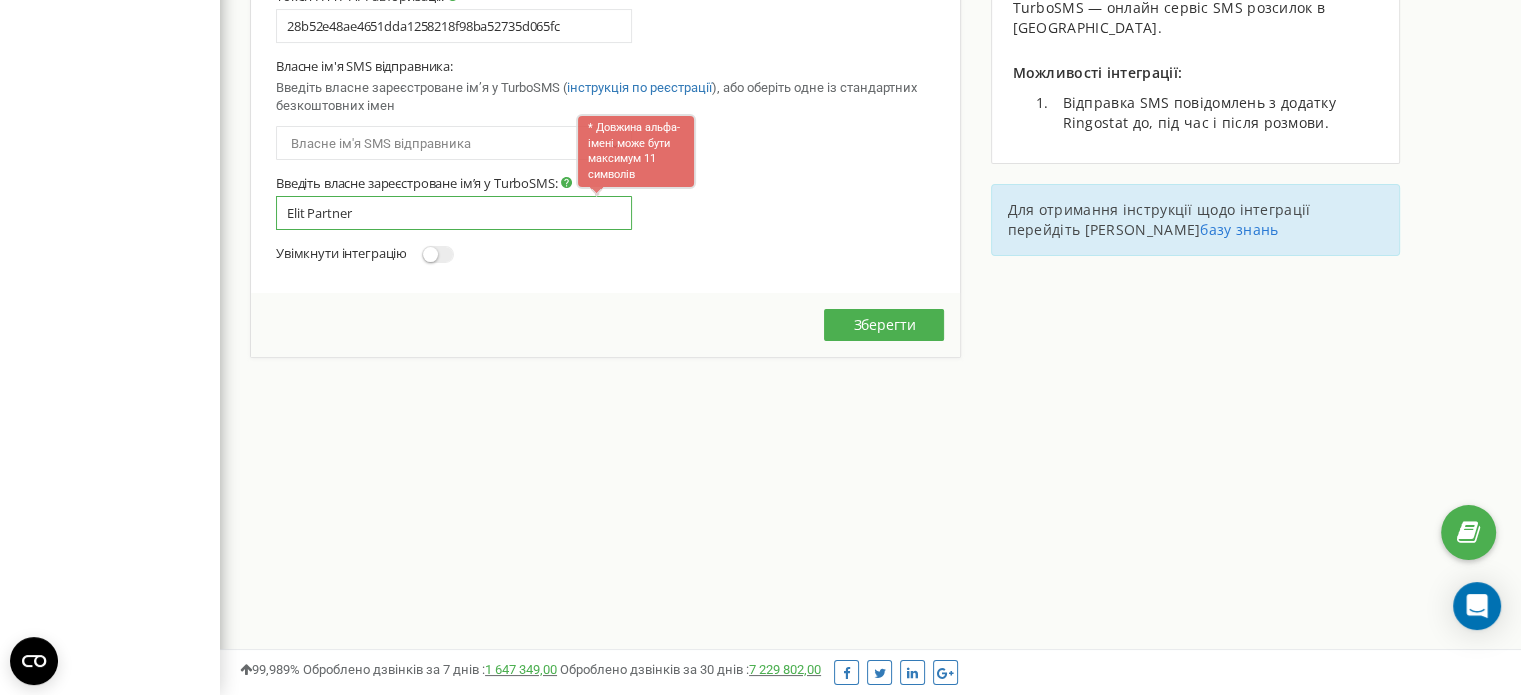 drag, startPoint x: 310, startPoint y: 215, endPoint x: 329, endPoint y: 215, distance: 19 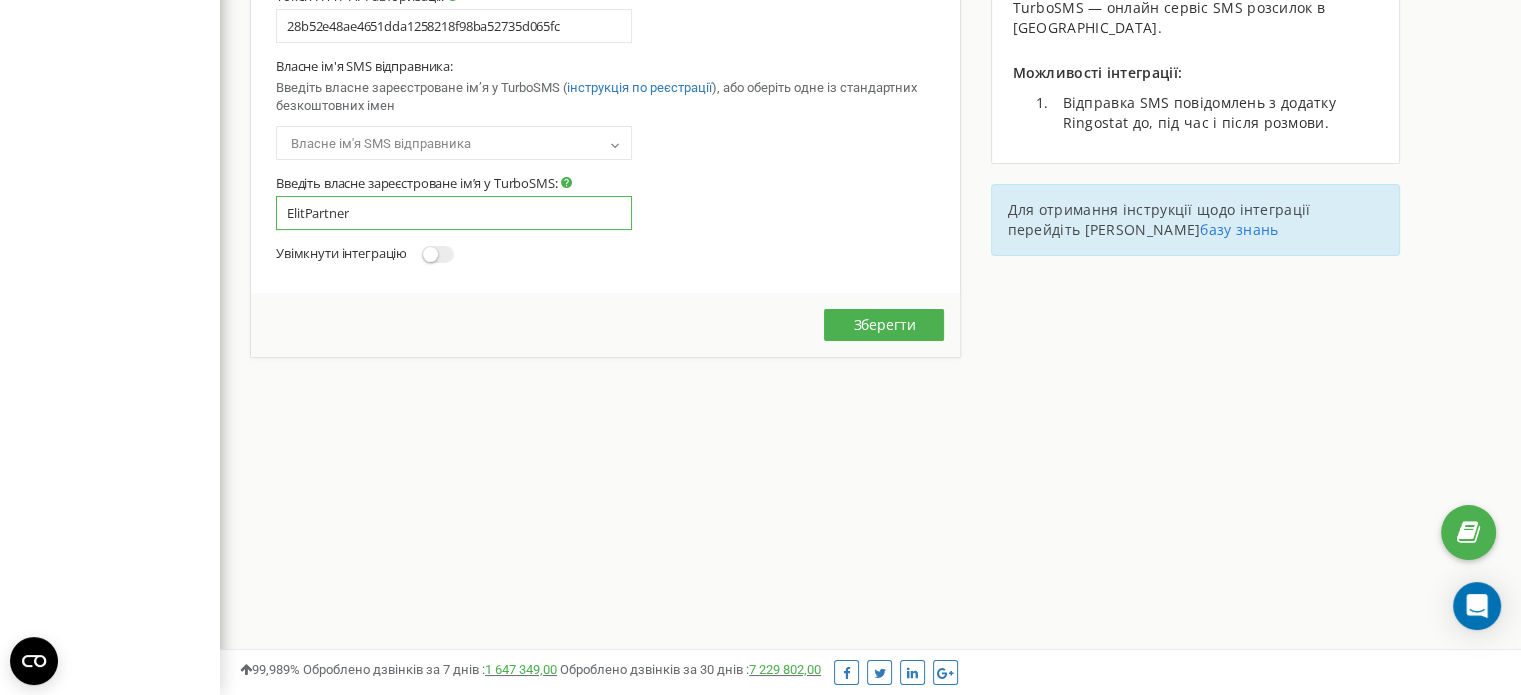 type on "ElitPartner" 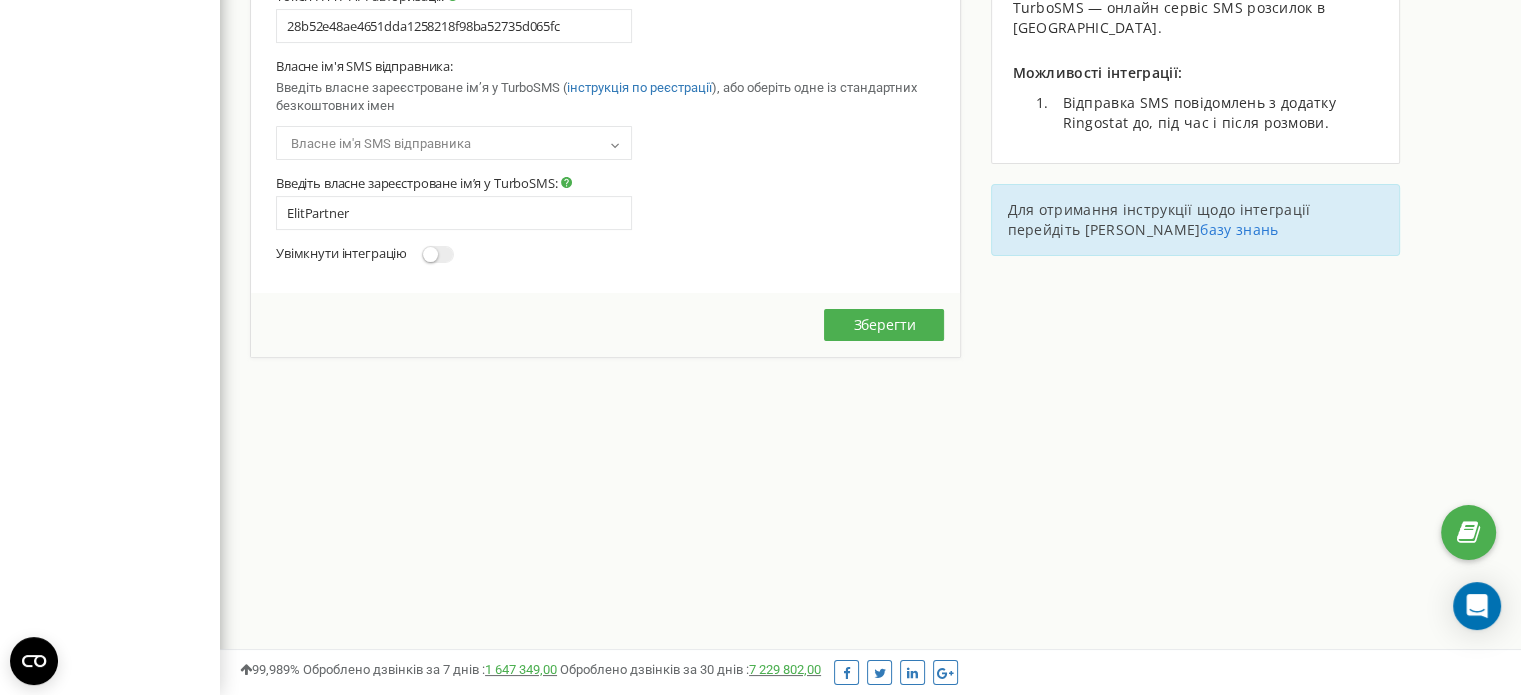 click at bounding box center [438, 254] 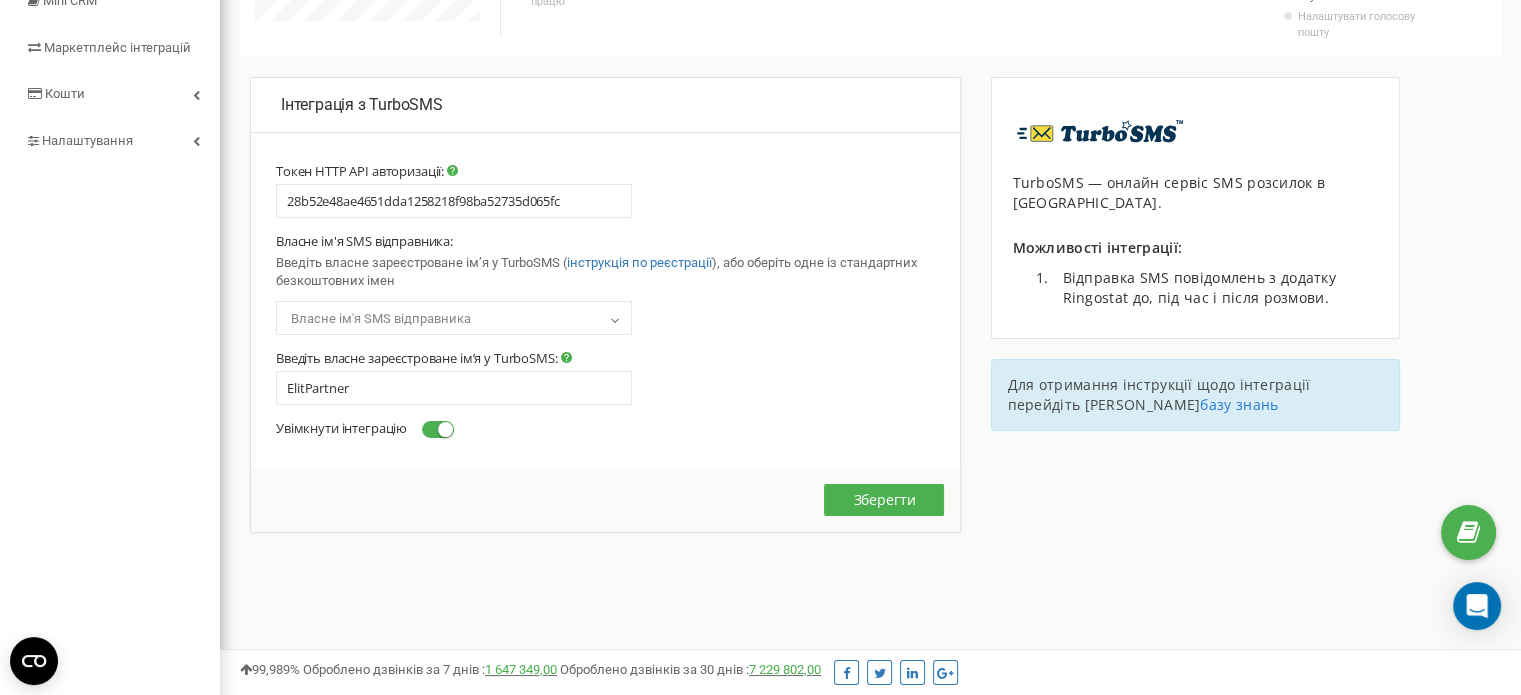 scroll, scrollTop: 504, scrollLeft: 0, axis: vertical 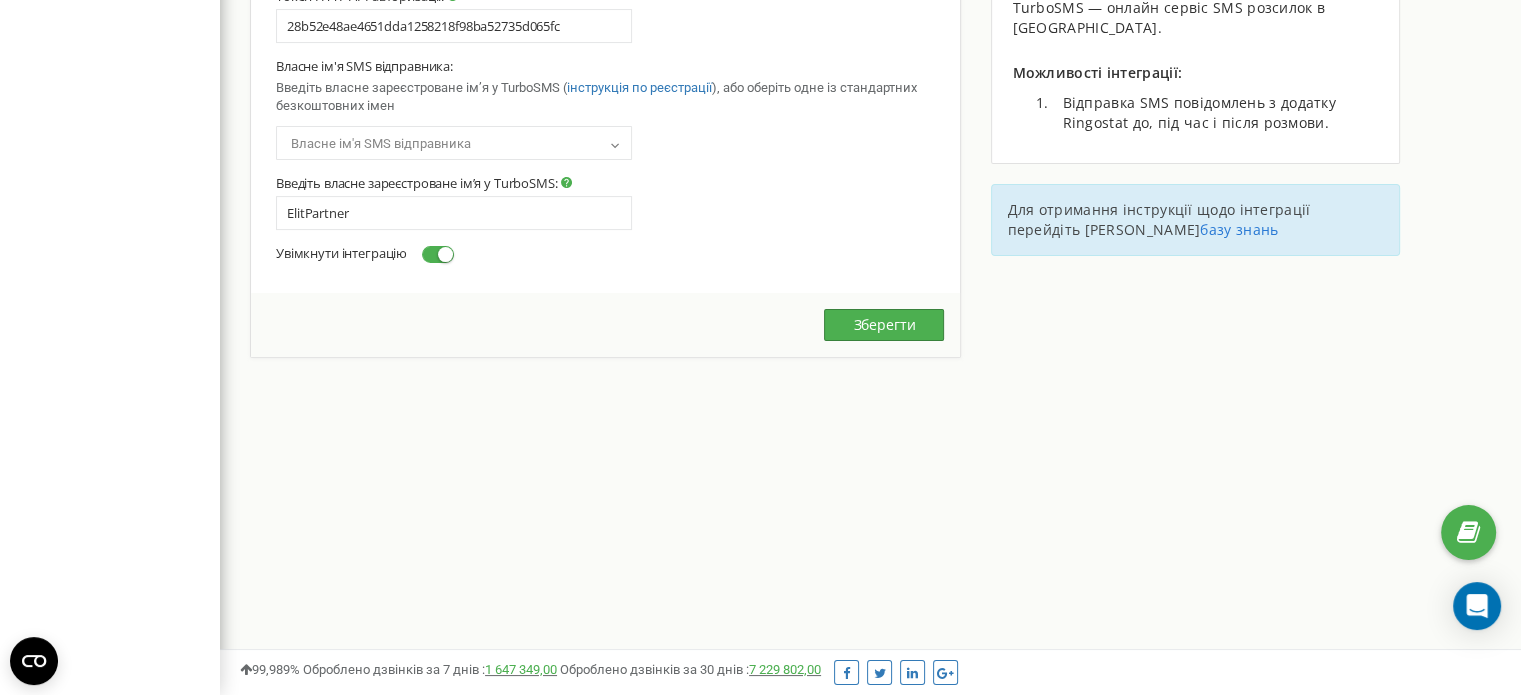 click on "Зберегти" at bounding box center [884, 325] 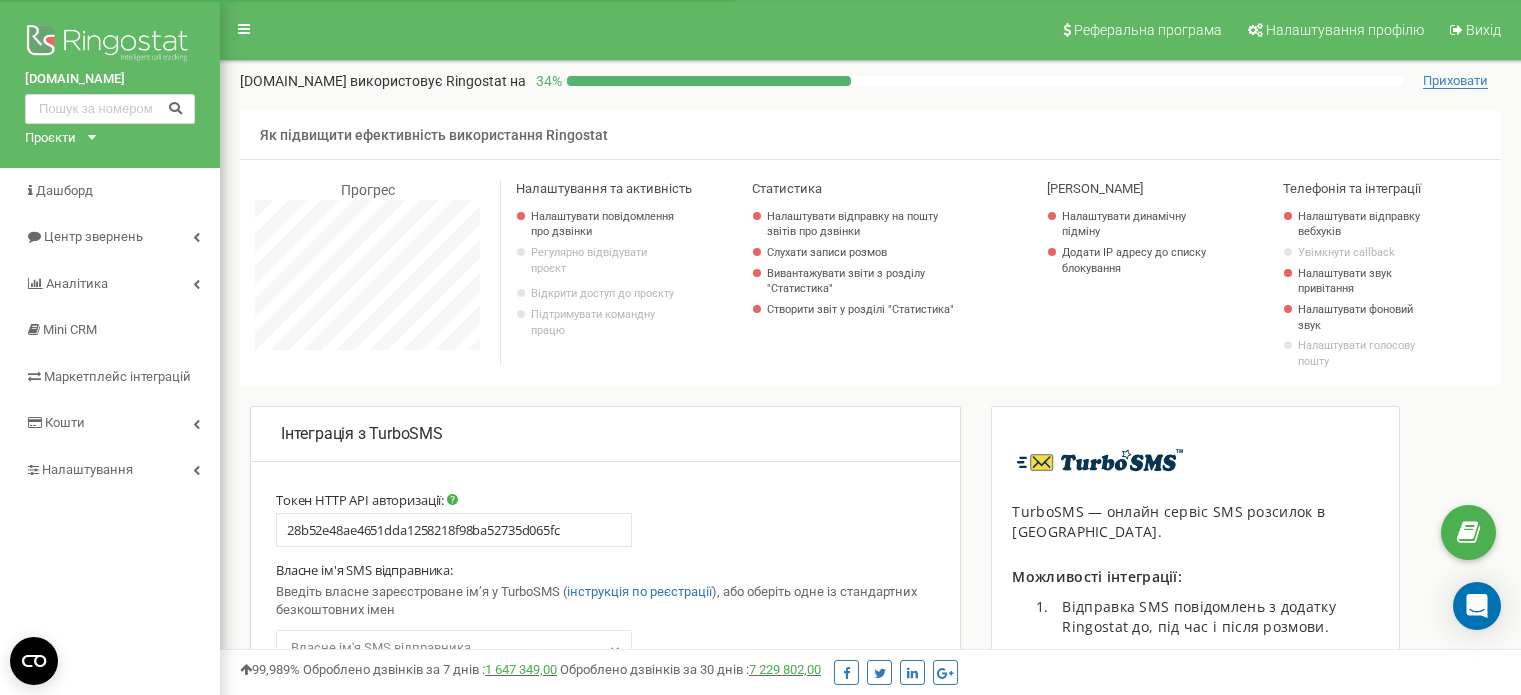 scroll, scrollTop: 100, scrollLeft: 0, axis: vertical 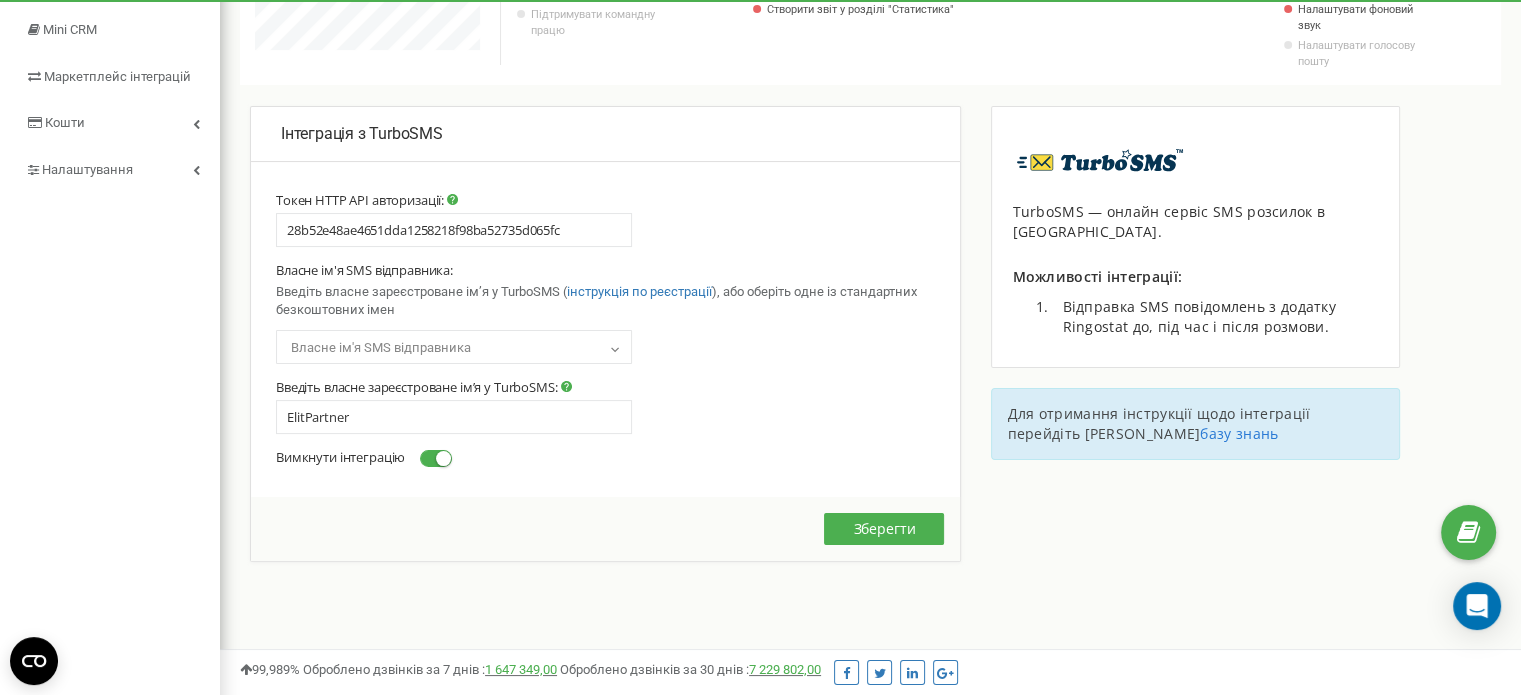 click on "Інтеграція з TurboSMS
Tокен HTTP API авторизації:
28b52e48ae4651dda1258218f98ba52735d065fc
Власне ім'я SMS відправника:
Введіть власне зареєстроване імʼя у TurboSMS ( інструкція по реєстрації
TAXI
SERVIS TAXI" at bounding box center (870, 363) 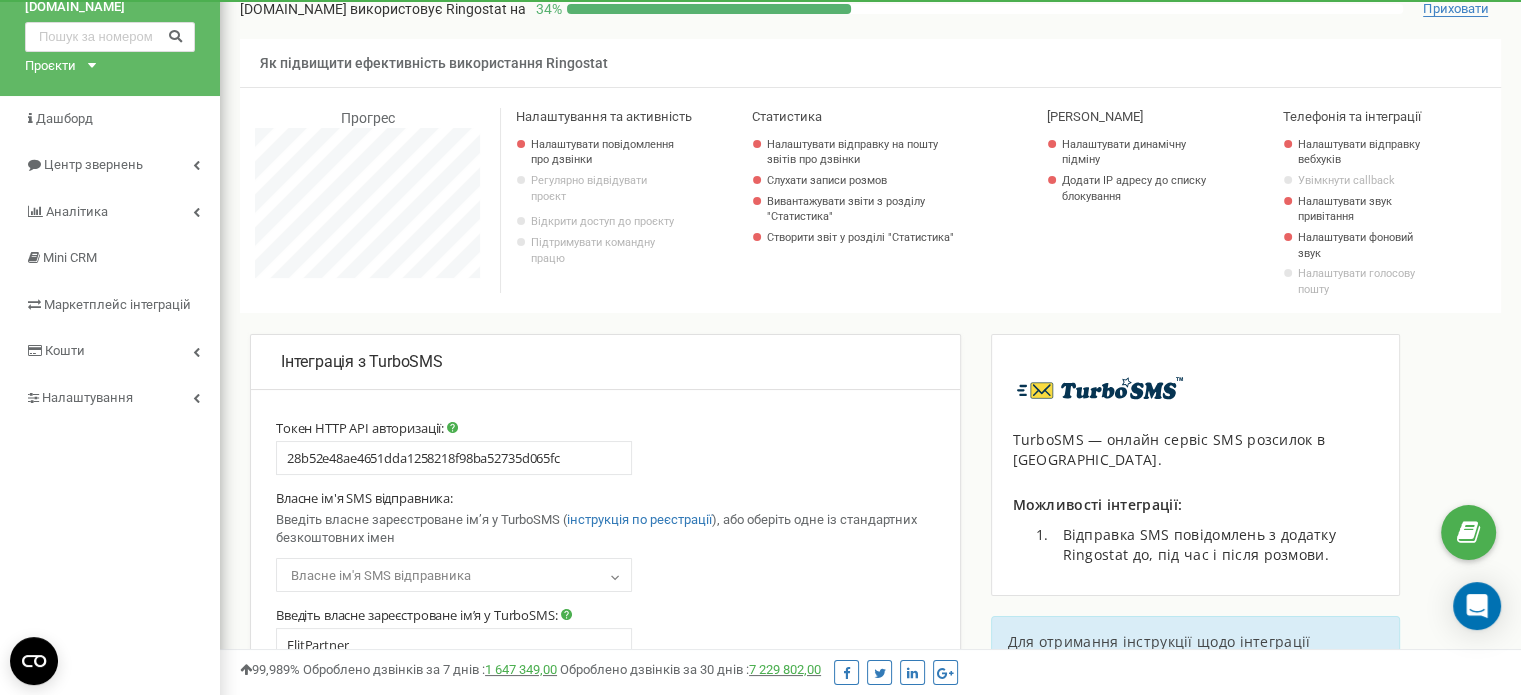 scroll, scrollTop: 0, scrollLeft: 0, axis: both 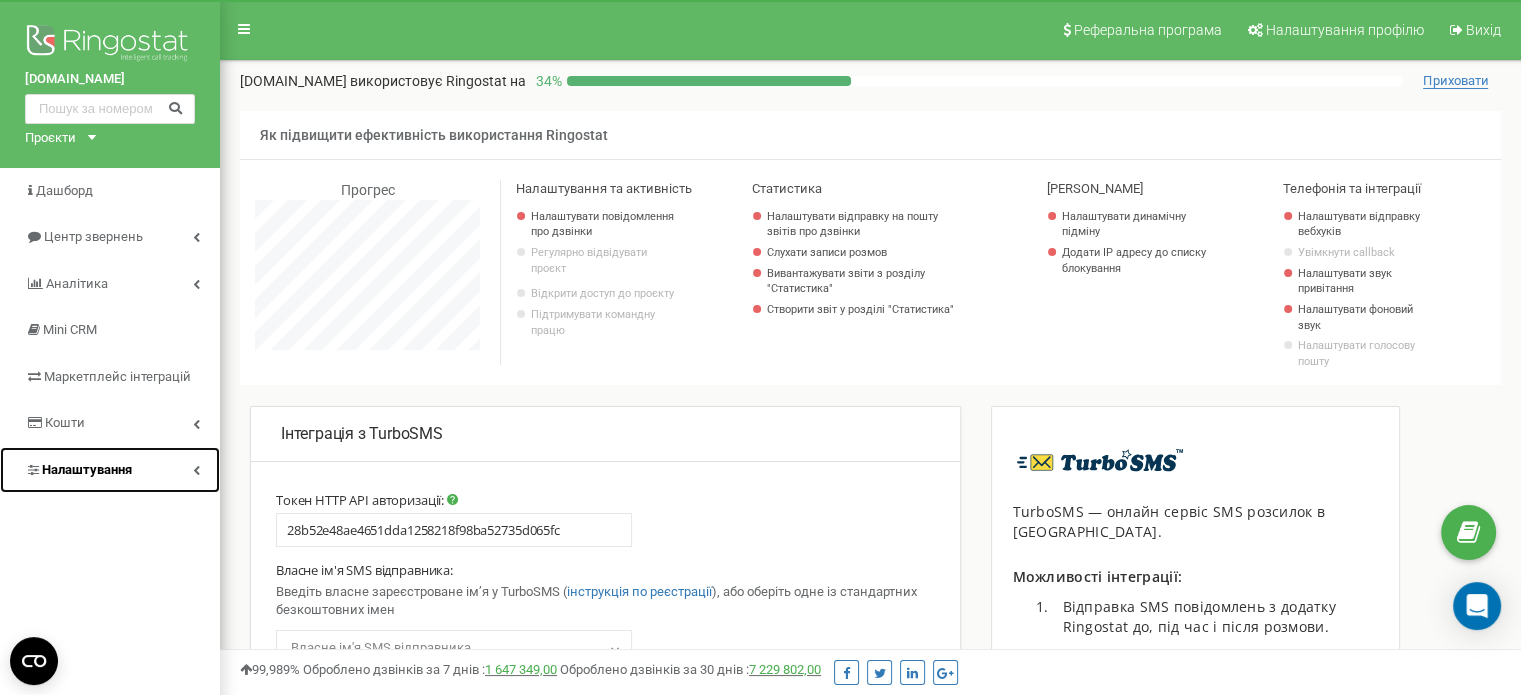 click on "Налаштування" at bounding box center [110, 470] 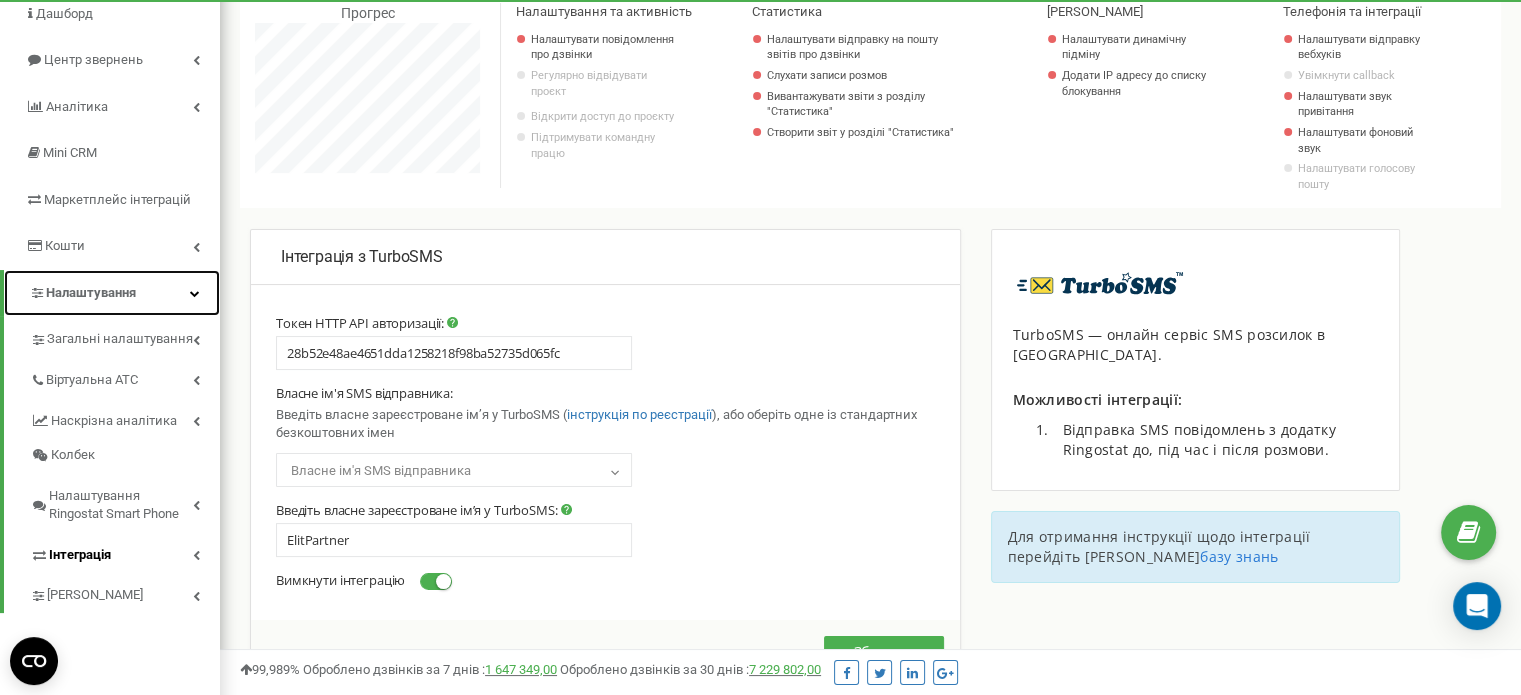 scroll, scrollTop: 200, scrollLeft: 0, axis: vertical 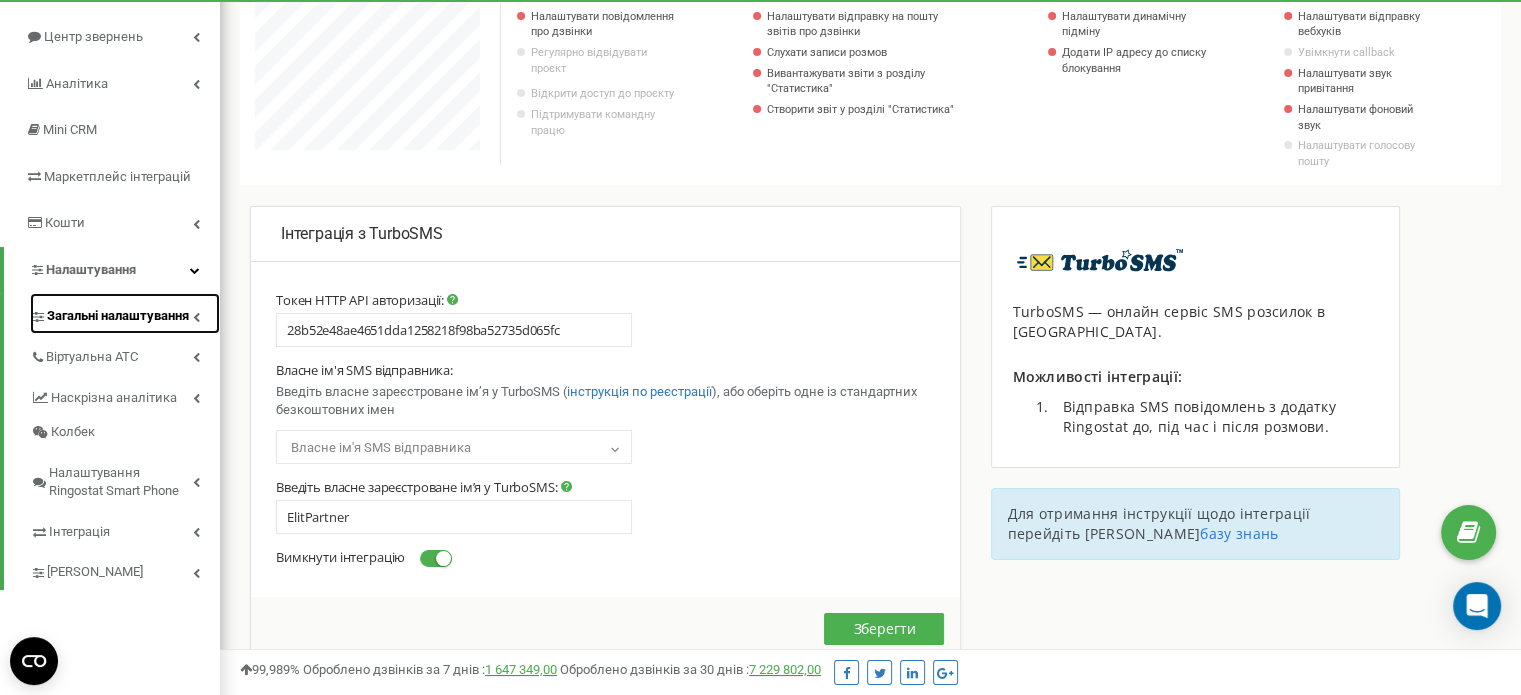 click on "Загальні налаштування" at bounding box center (118, 316) 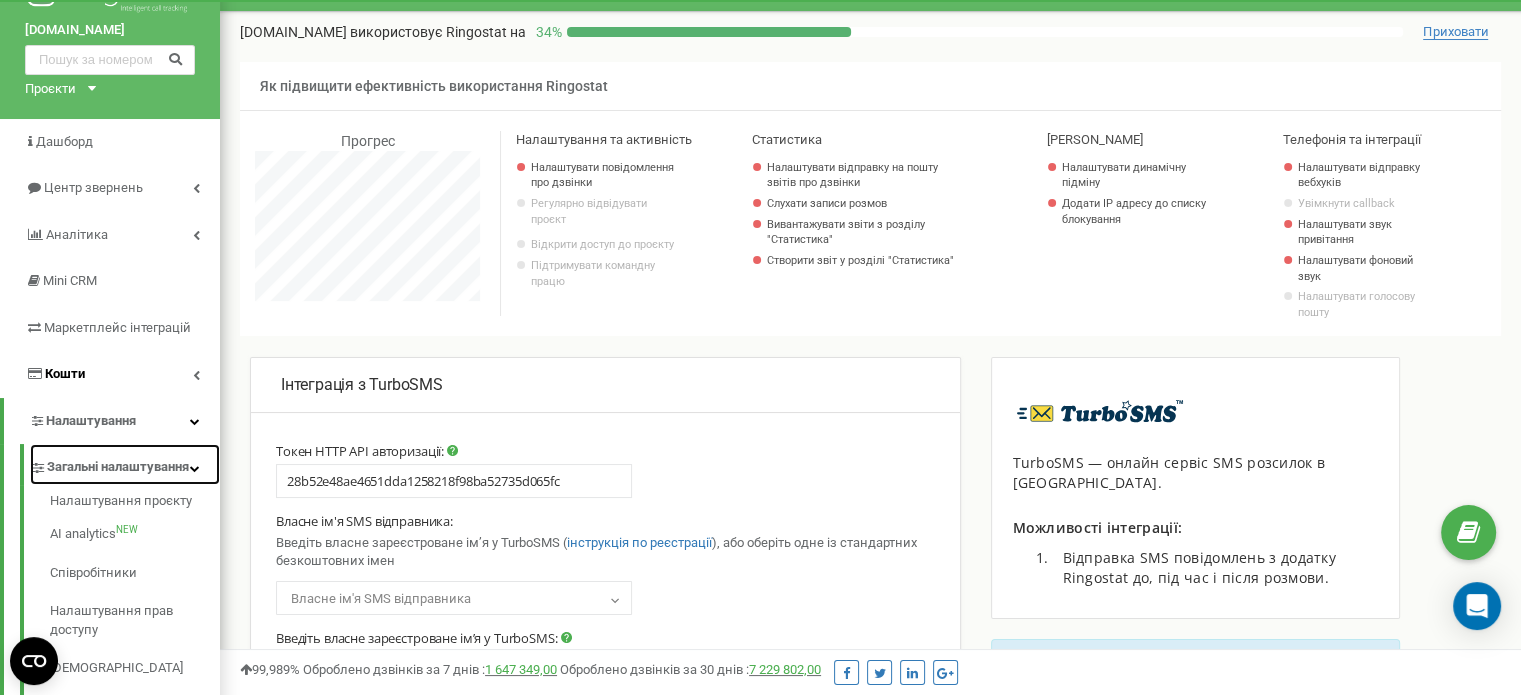 scroll, scrollTop: 0, scrollLeft: 0, axis: both 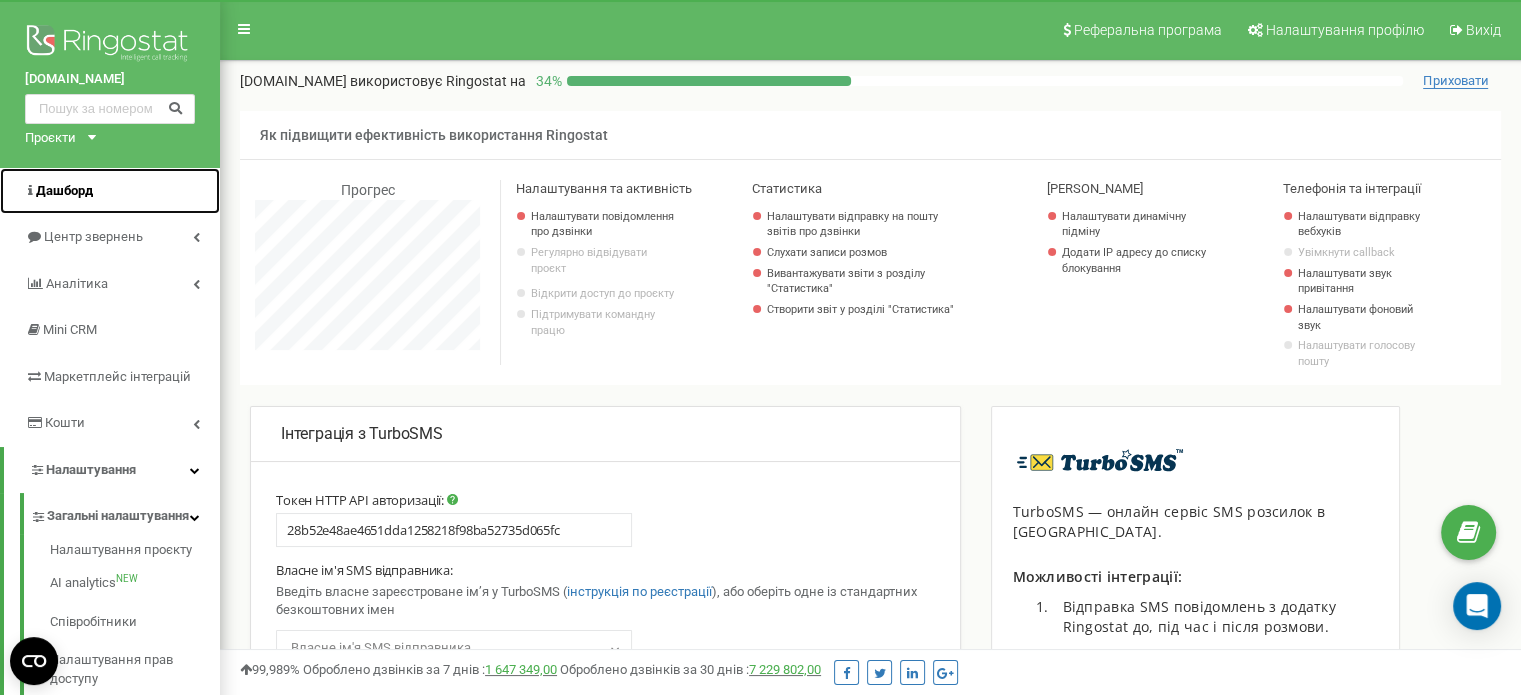 click on "Дашборд" at bounding box center (64, 190) 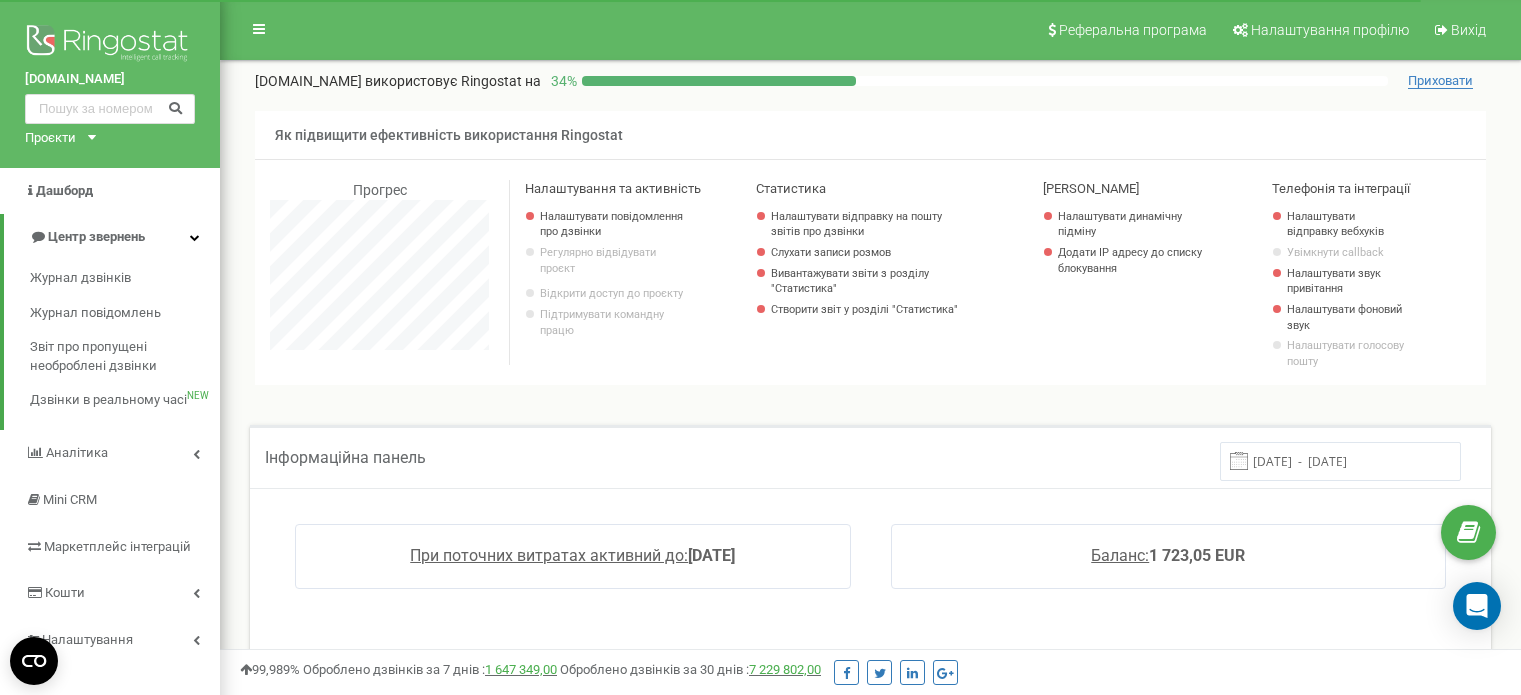 scroll, scrollTop: 0, scrollLeft: 0, axis: both 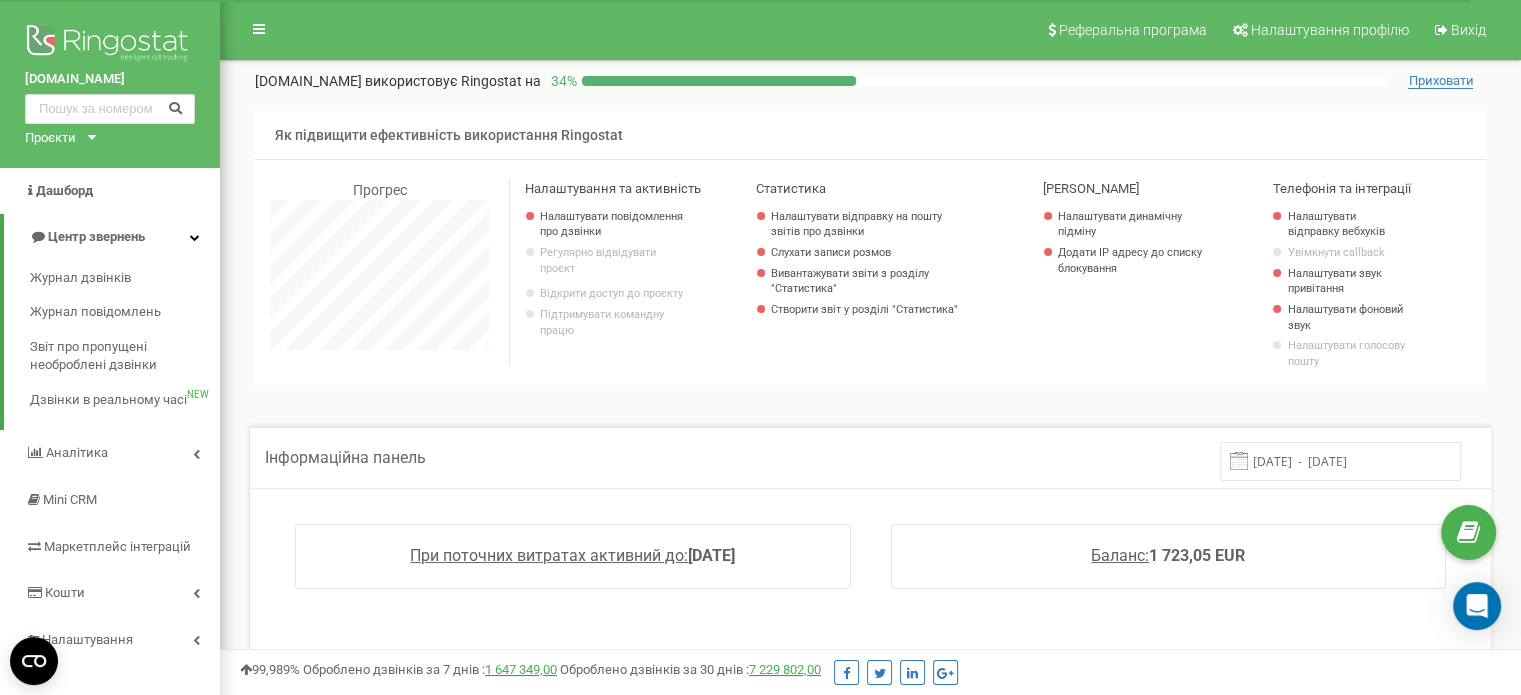 click at bounding box center [195, 237] 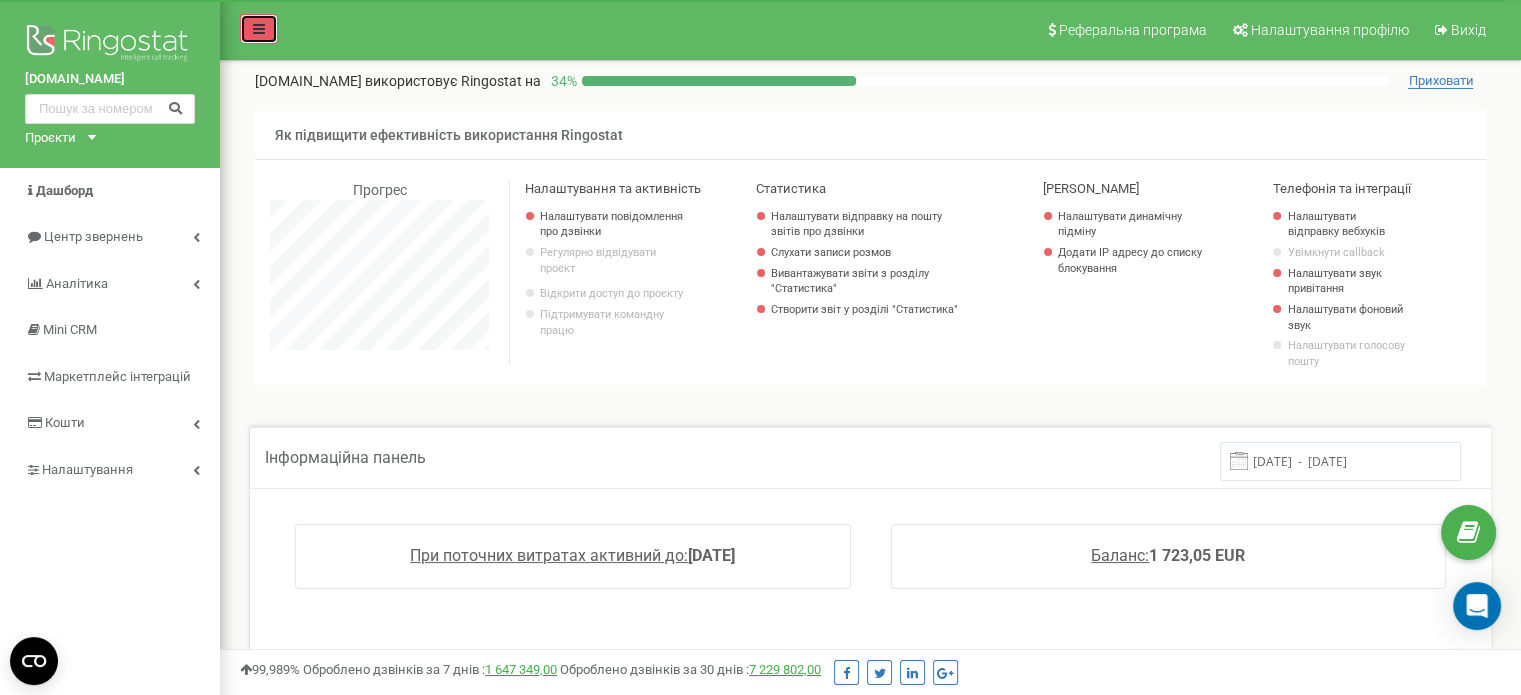 click at bounding box center [259, 29] 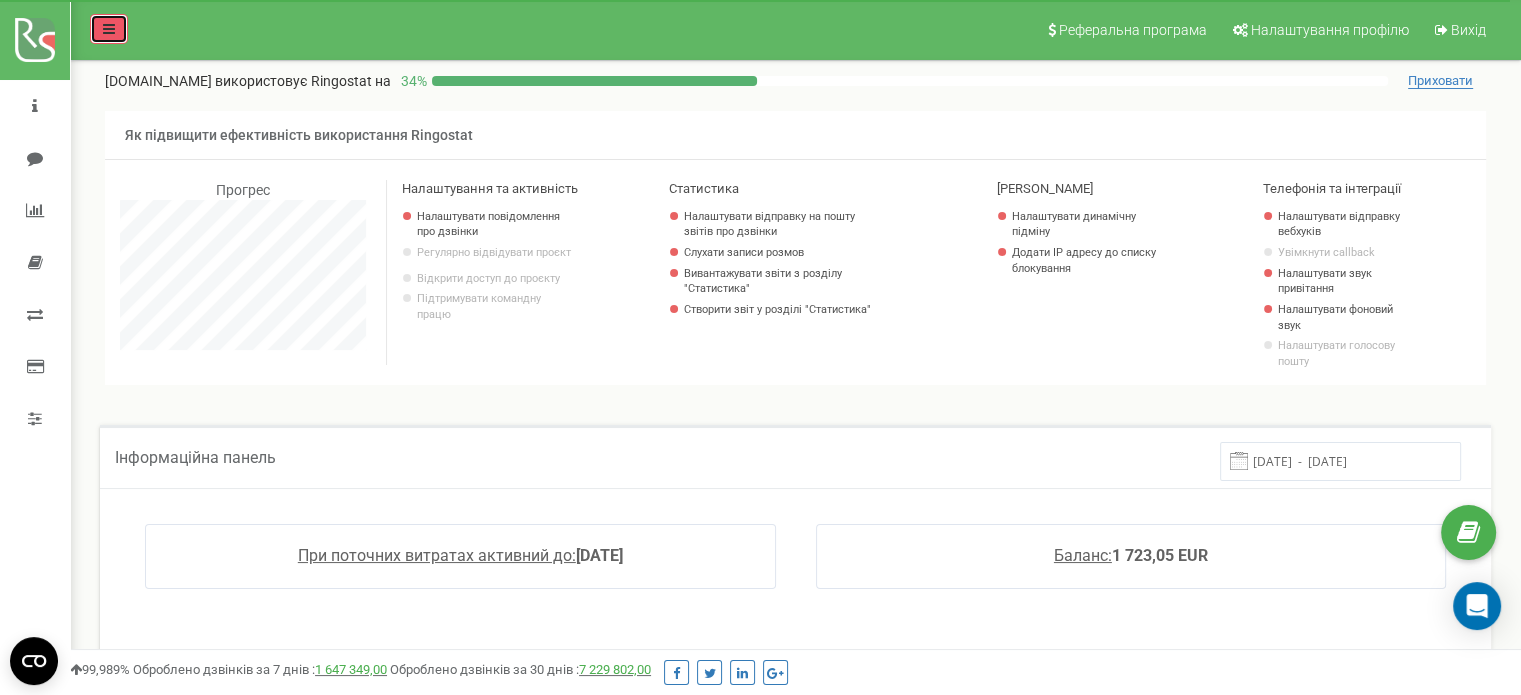 click at bounding box center (109, 29) 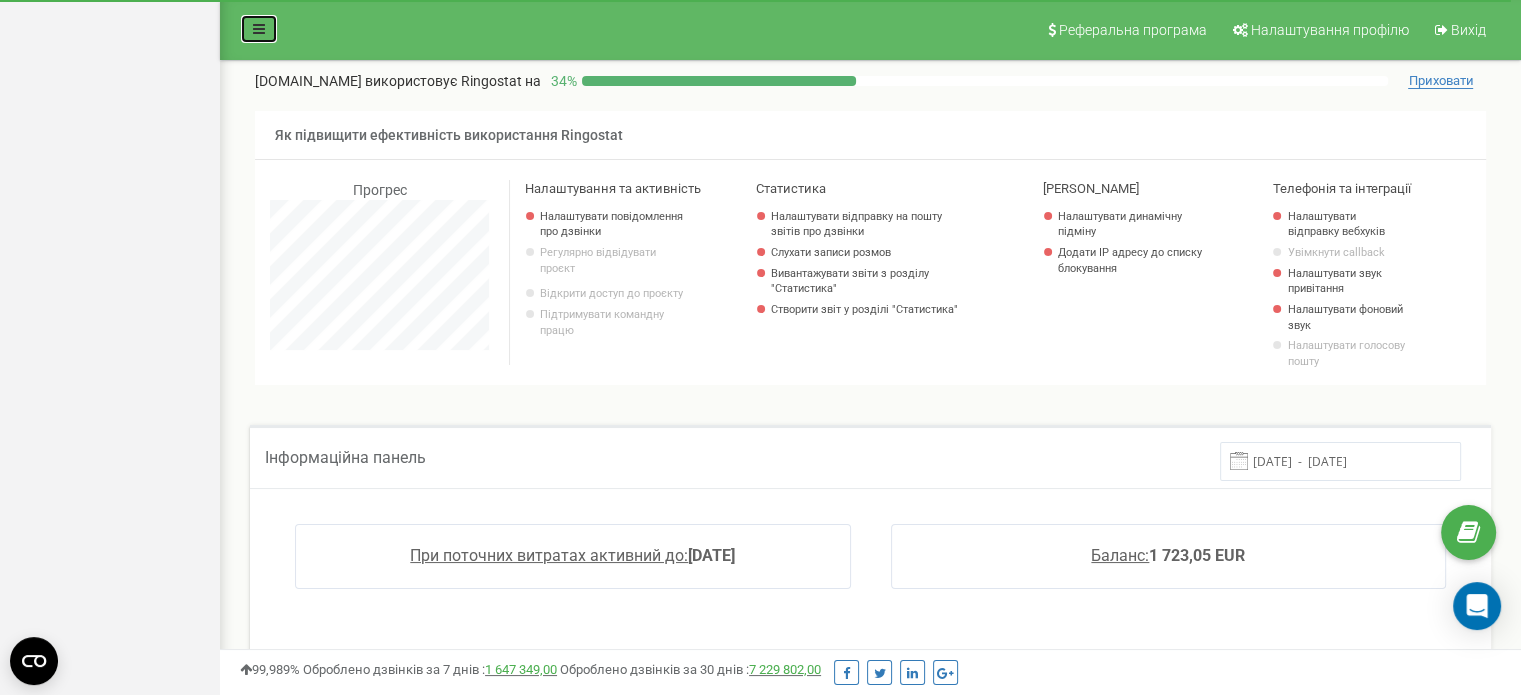 scroll, scrollTop: 1200, scrollLeft: 1300, axis: both 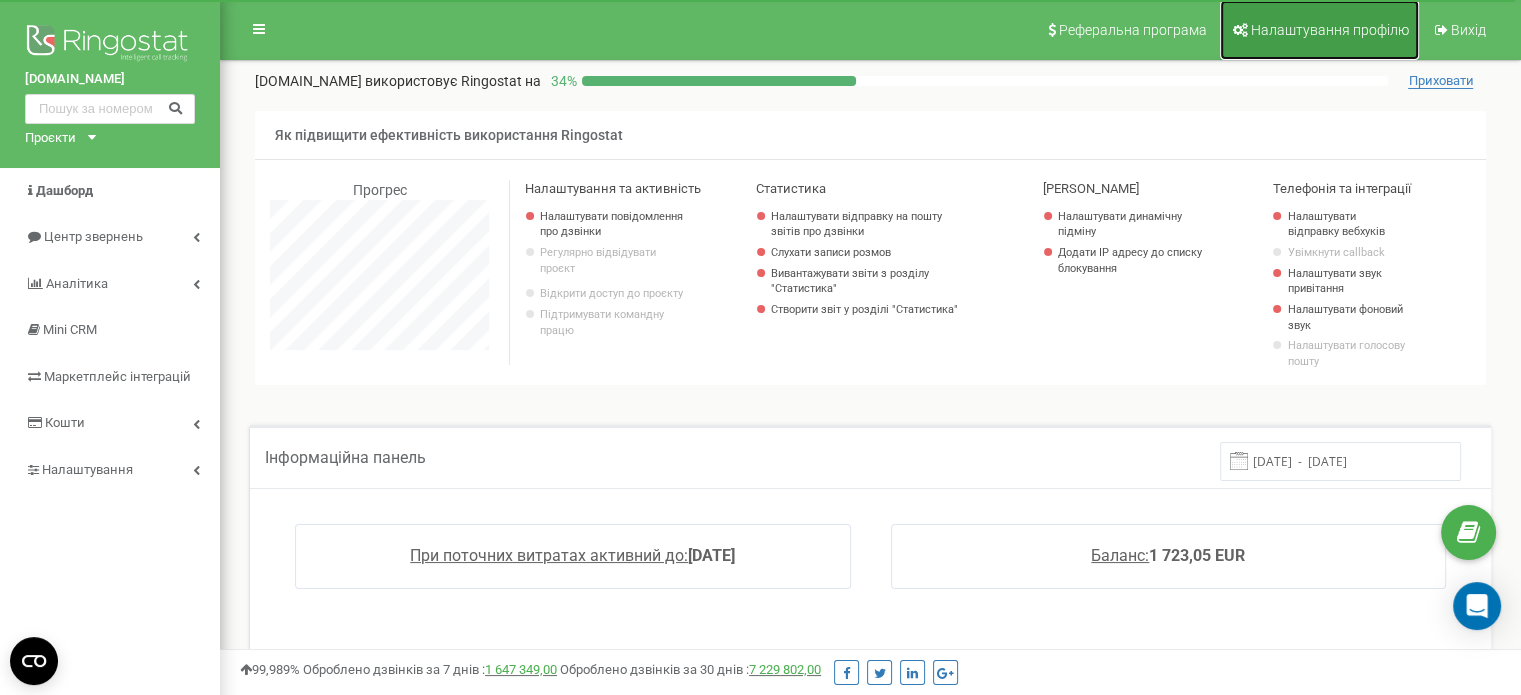 click on "Налаштування профілю" at bounding box center (1330, 30) 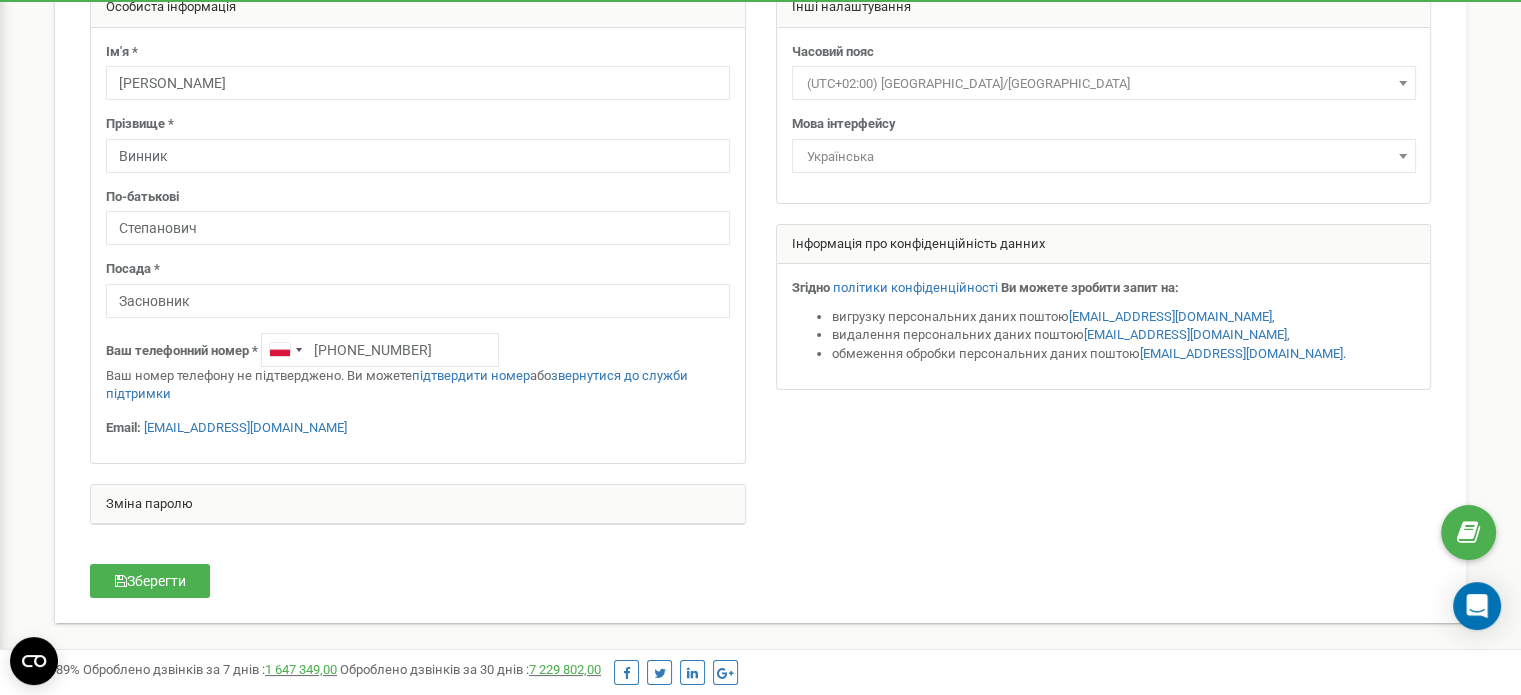 scroll, scrollTop: 300, scrollLeft: 0, axis: vertical 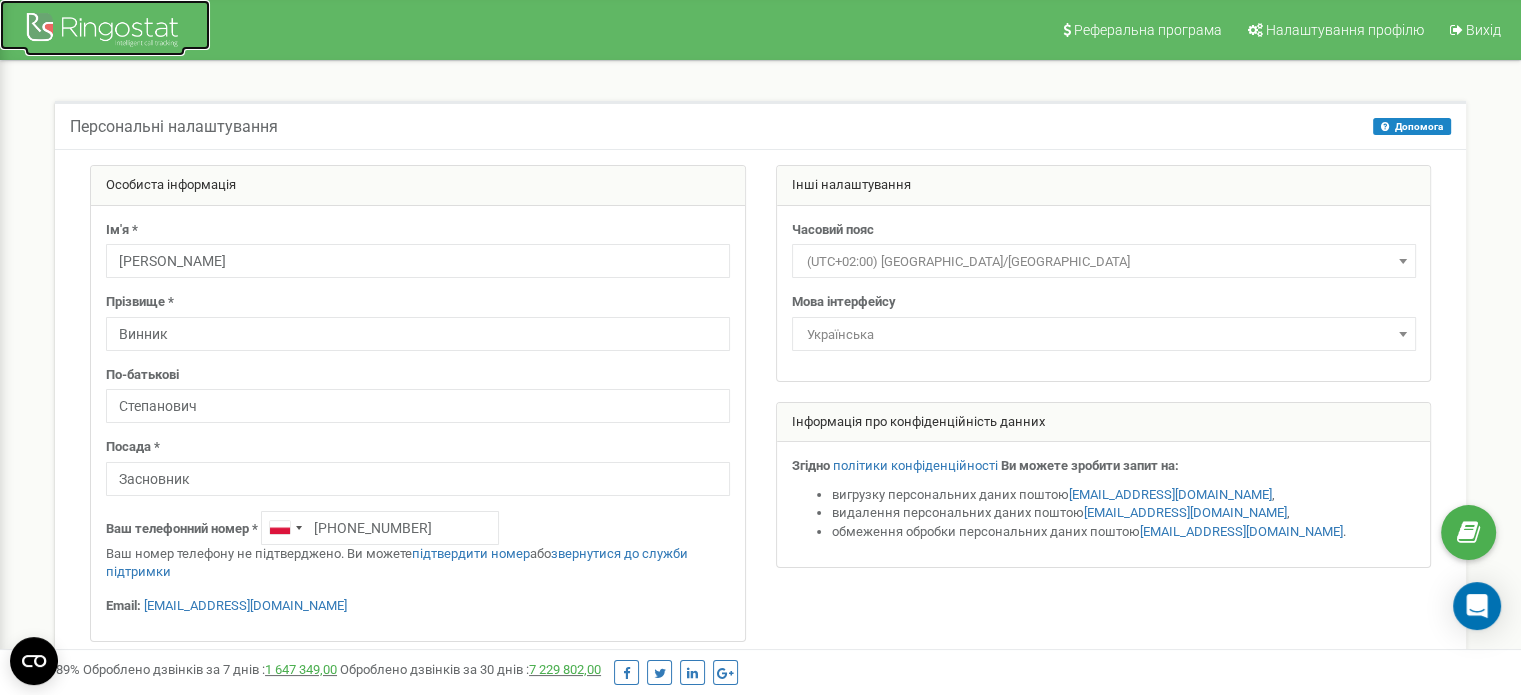 click at bounding box center [105, 32] 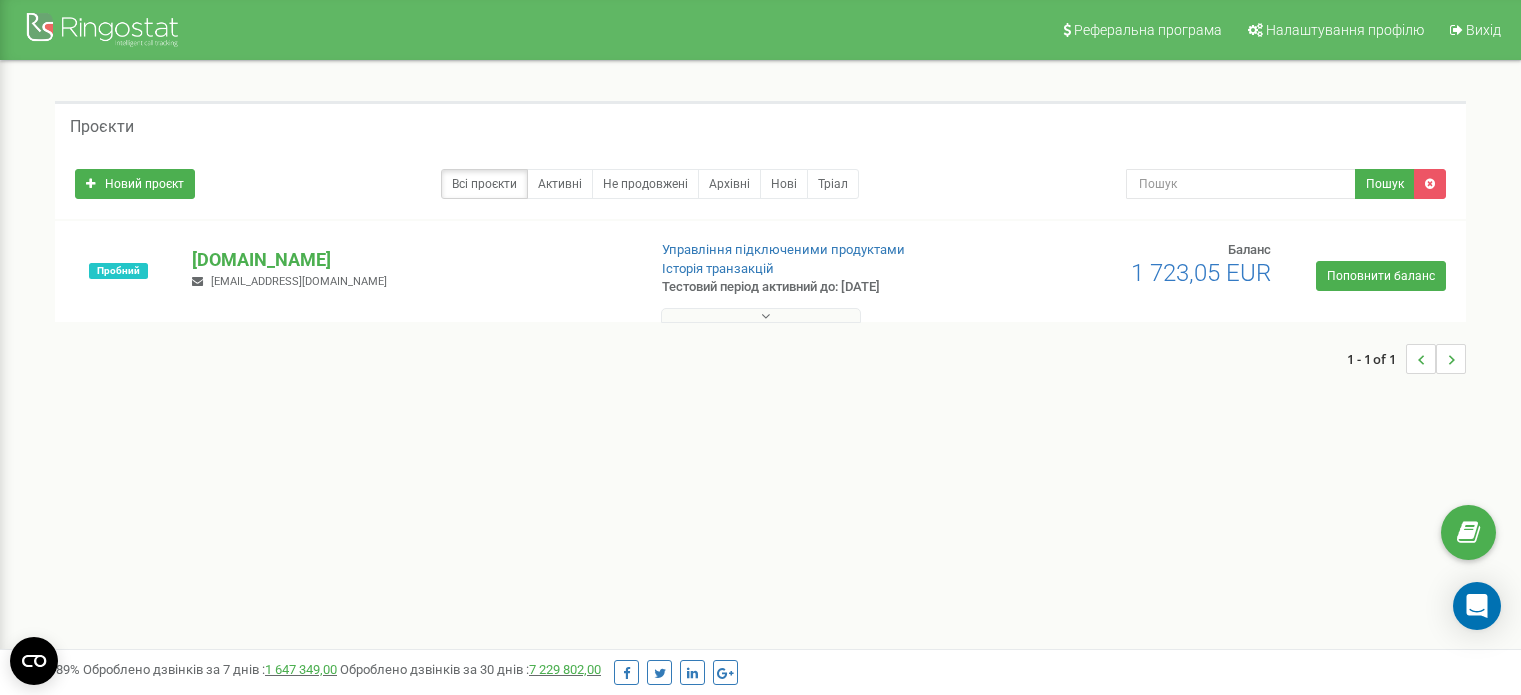 scroll, scrollTop: 0, scrollLeft: 0, axis: both 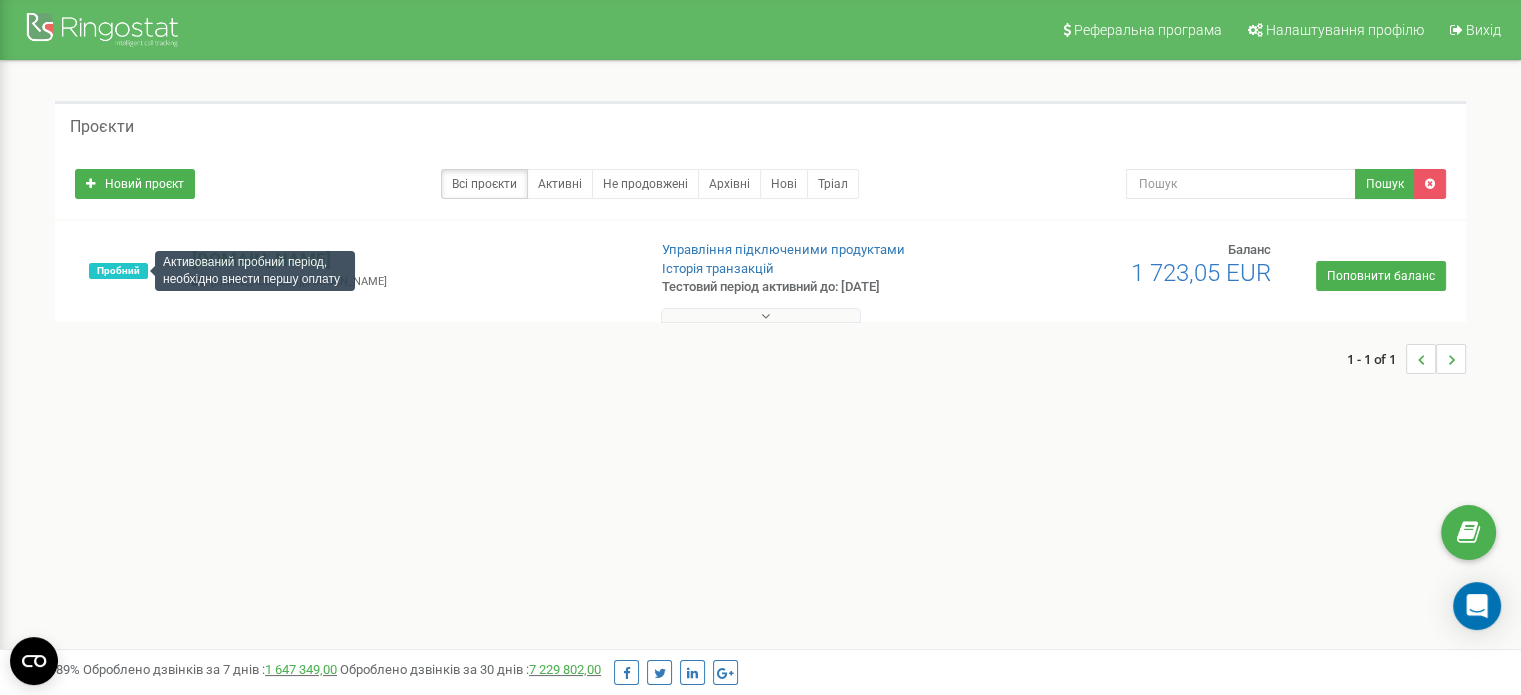click on "Активований пробний період, необхідно внести першу оплату" at bounding box center (255, 271) 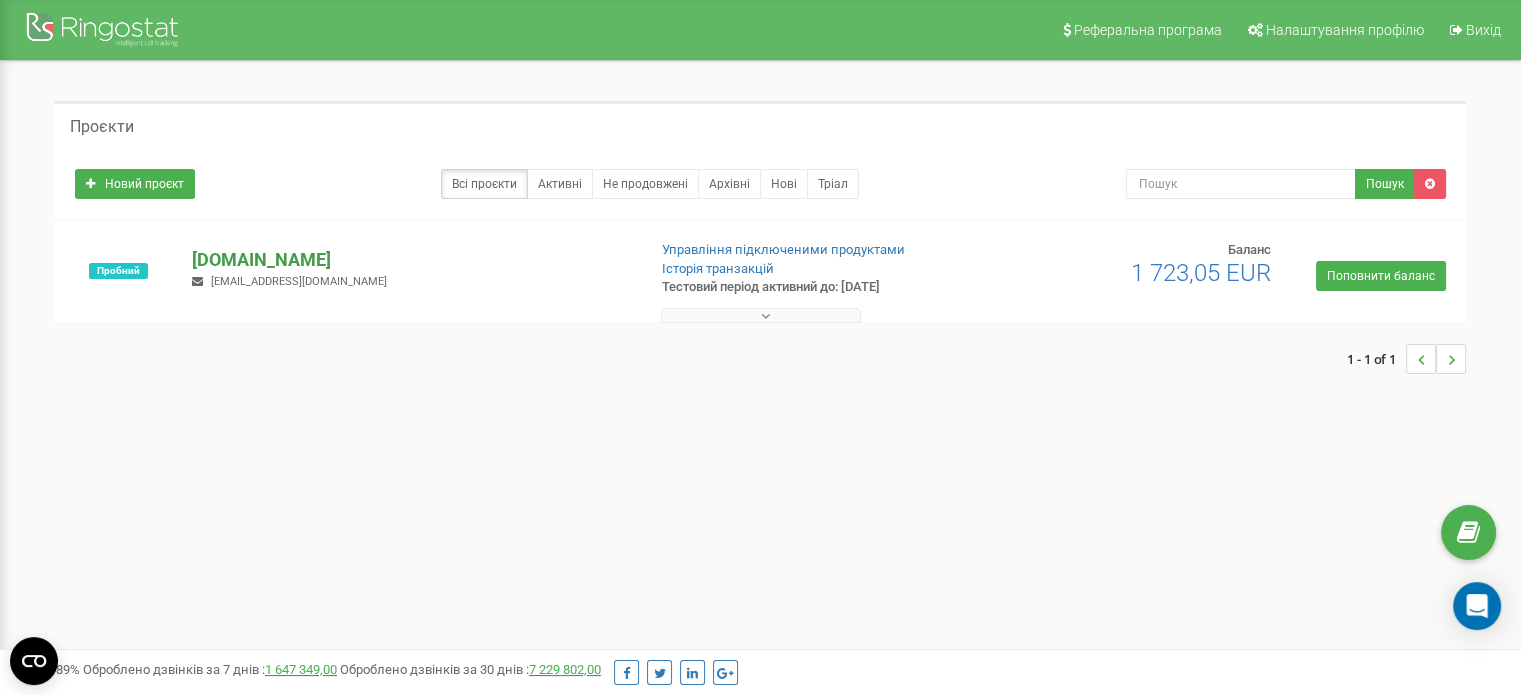 click on "[DOMAIN_NAME]" at bounding box center [410, 260] 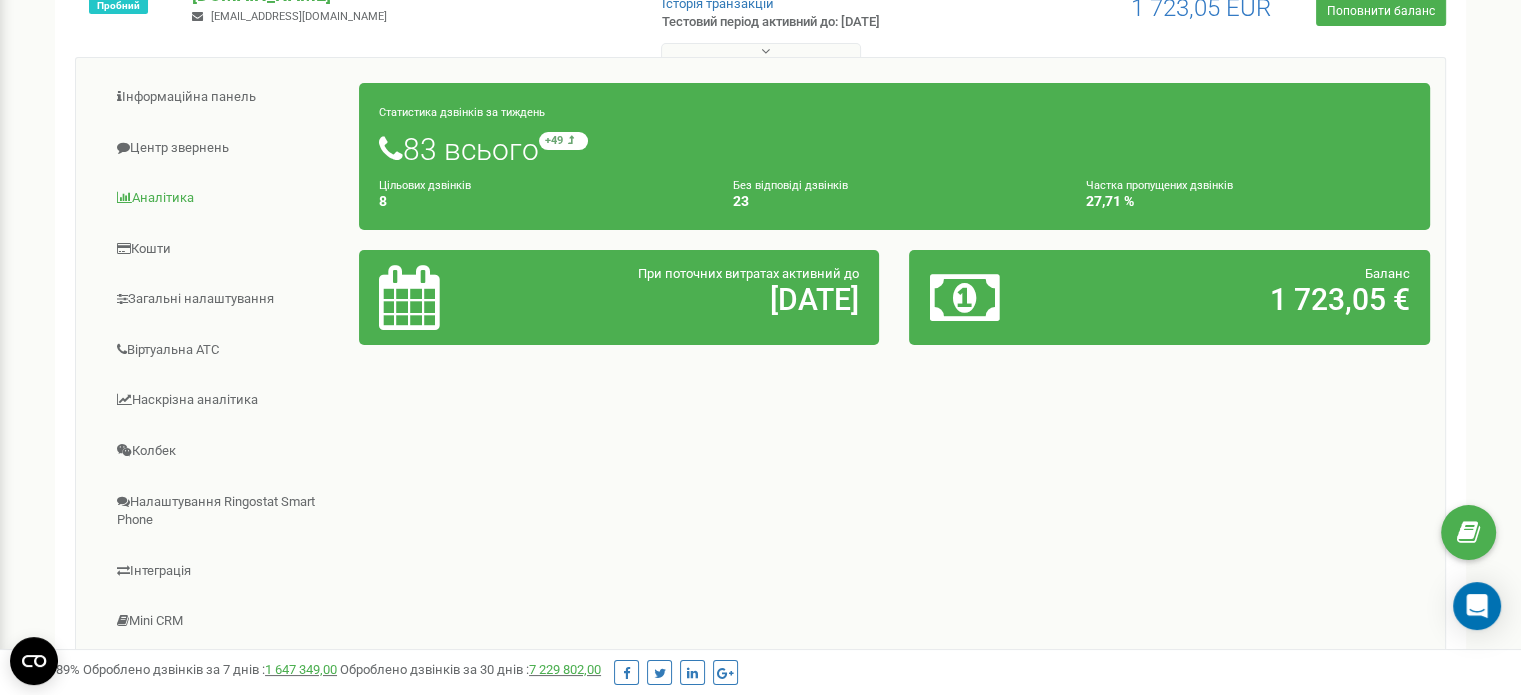 scroll, scrollTop: 300, scrollLeft: 0, axis: vertical 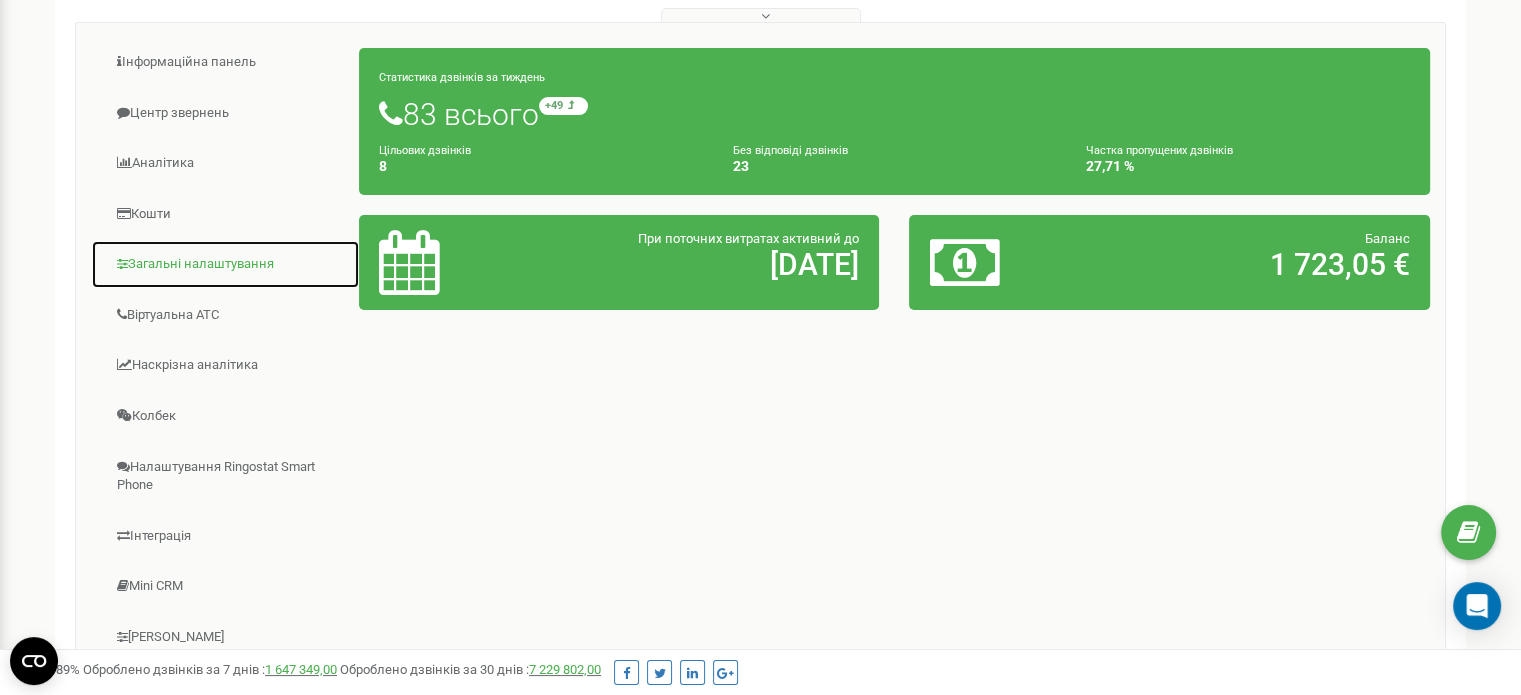 click on "Загальні налаштування" at bounding box center [225, 264] 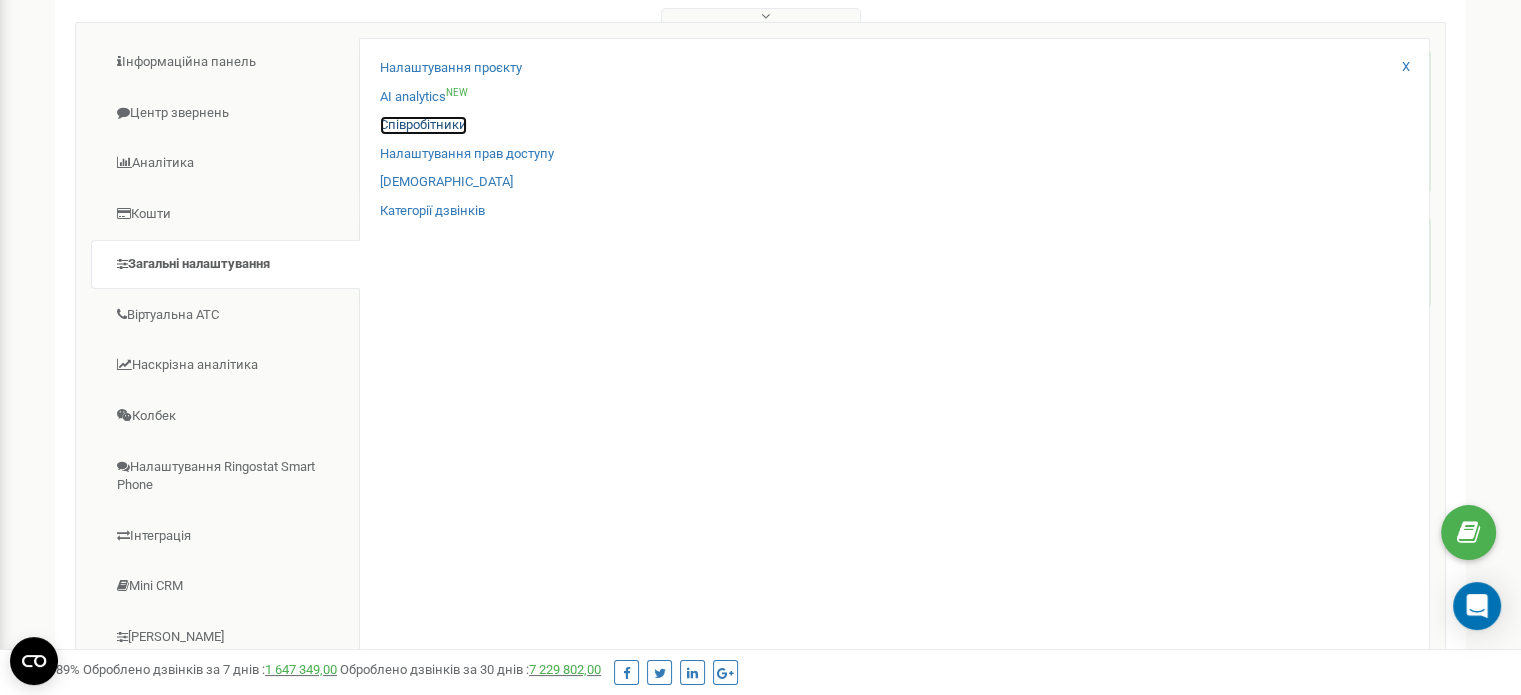 click on "Співробітники" at bounding box center (423, 125) 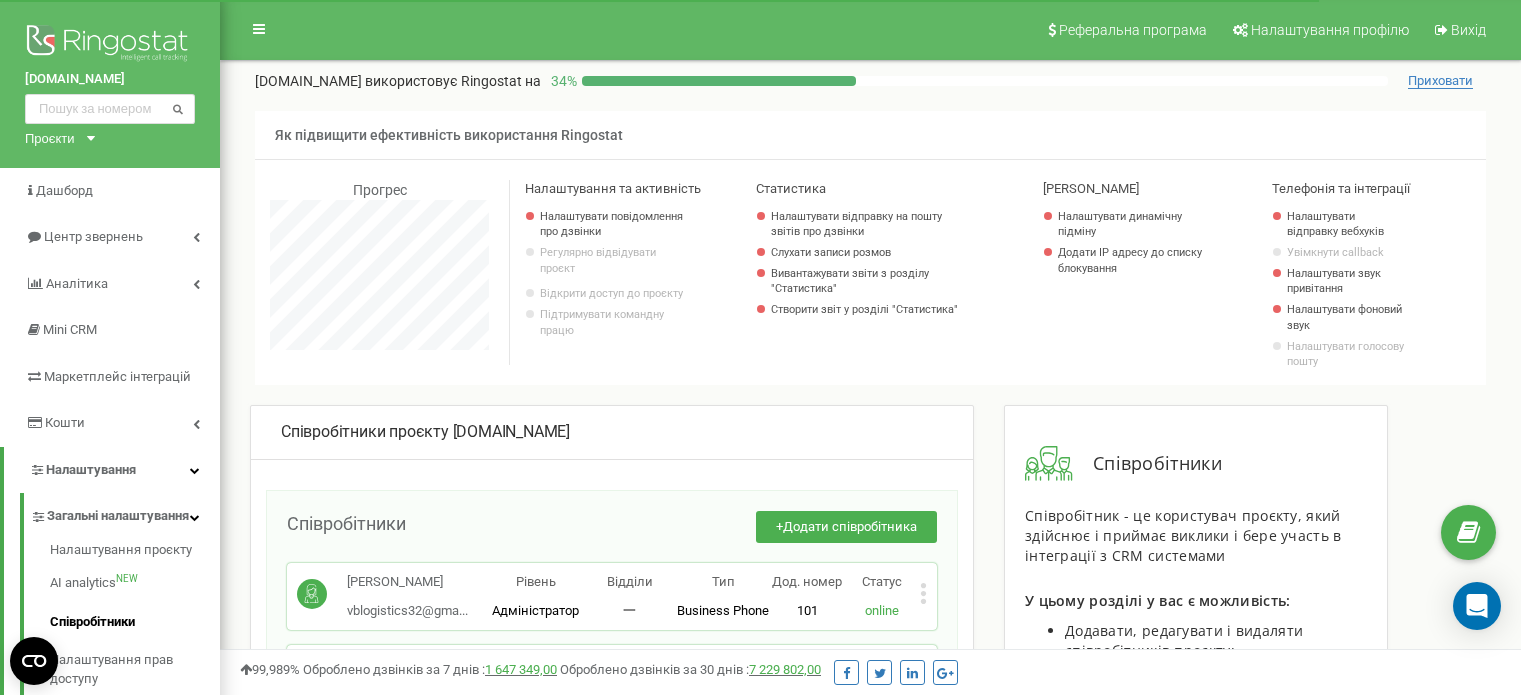scroll, scrollTop: 0, scrollLeft: 0, axis: both 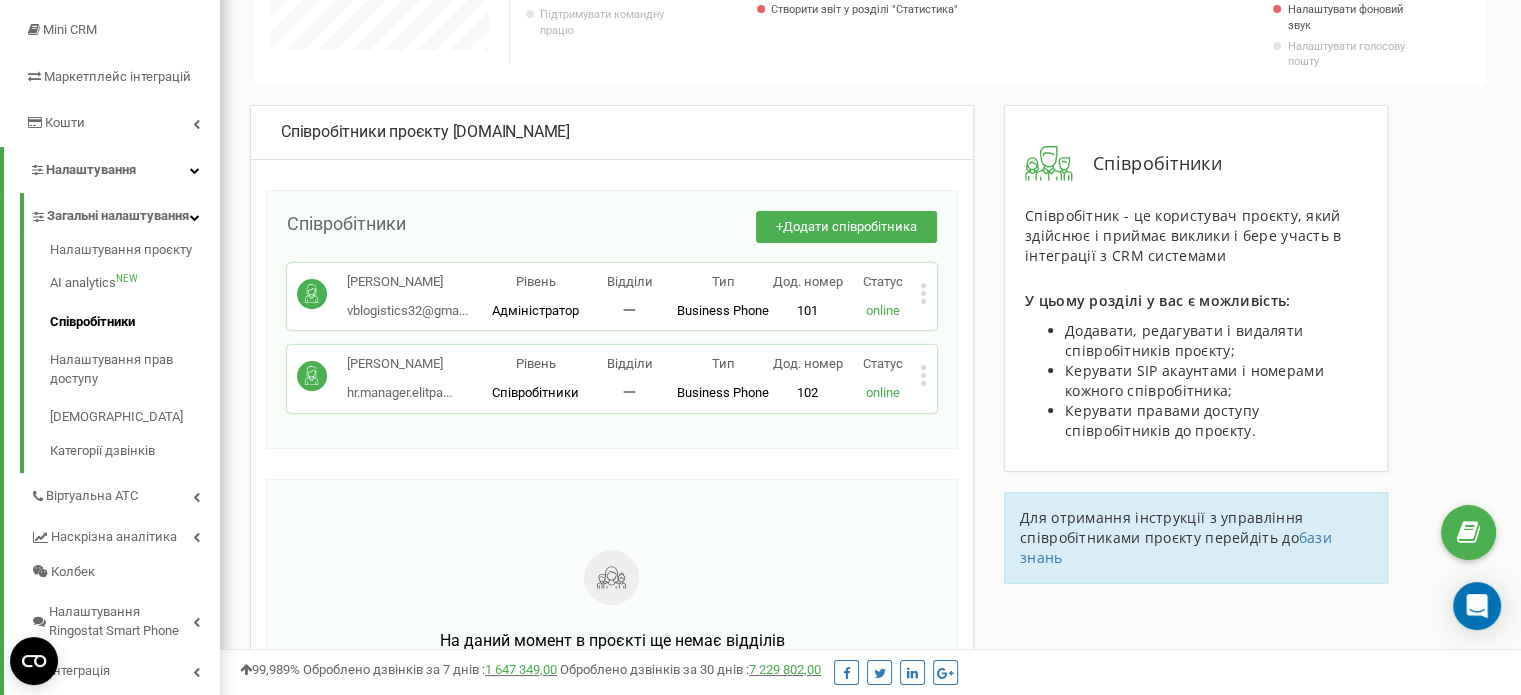click 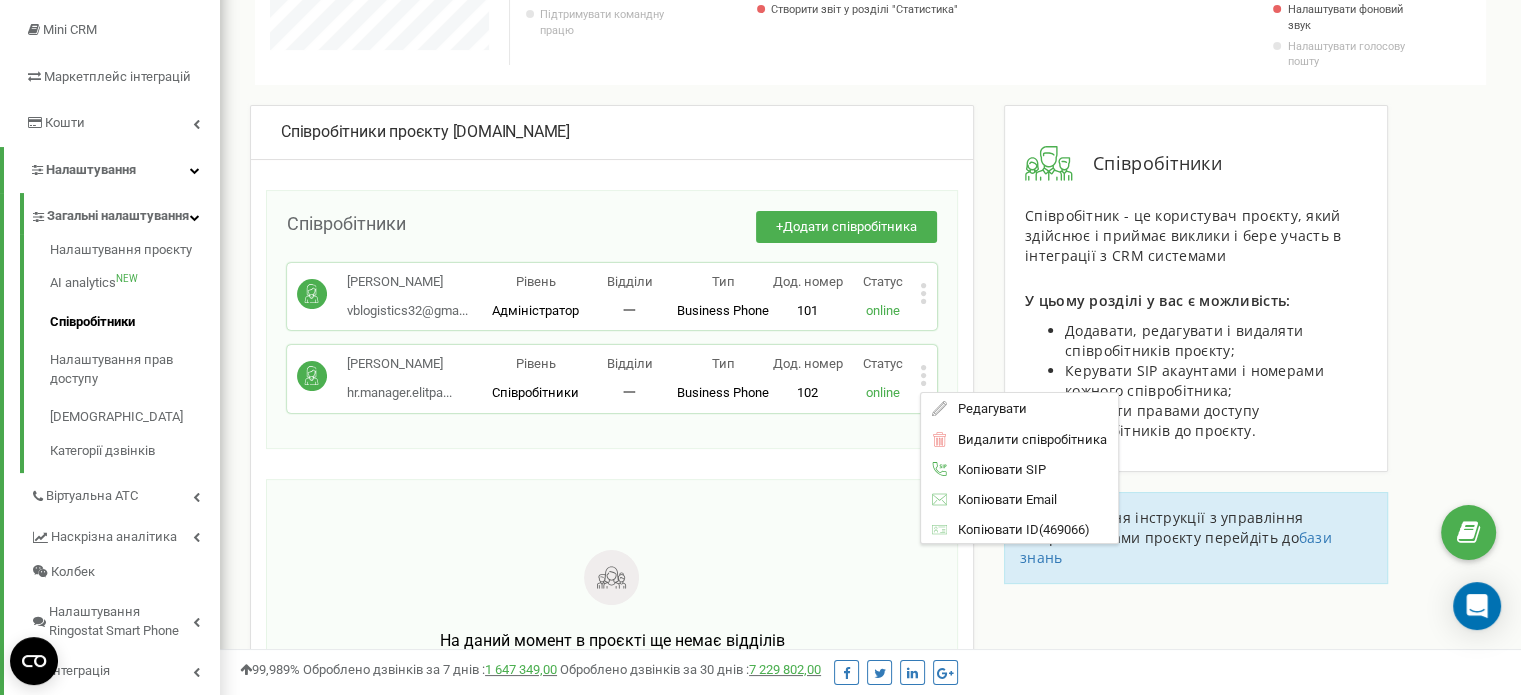 click on "На даний момент в проєкті ще немає відділів     Додати перший відділ" at bounding box center (612, 623) 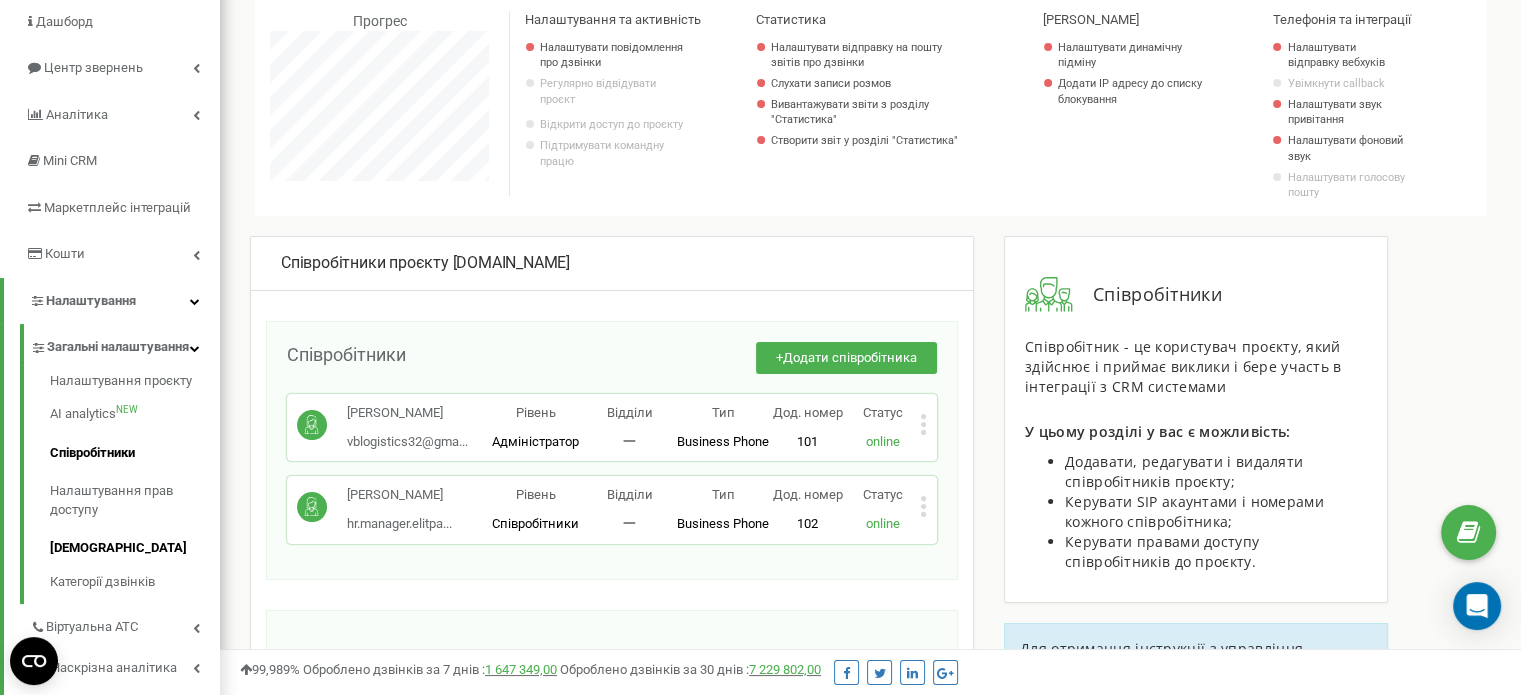 scroll, scrollTop: 200, scrollLeft: 0, axis: vertical 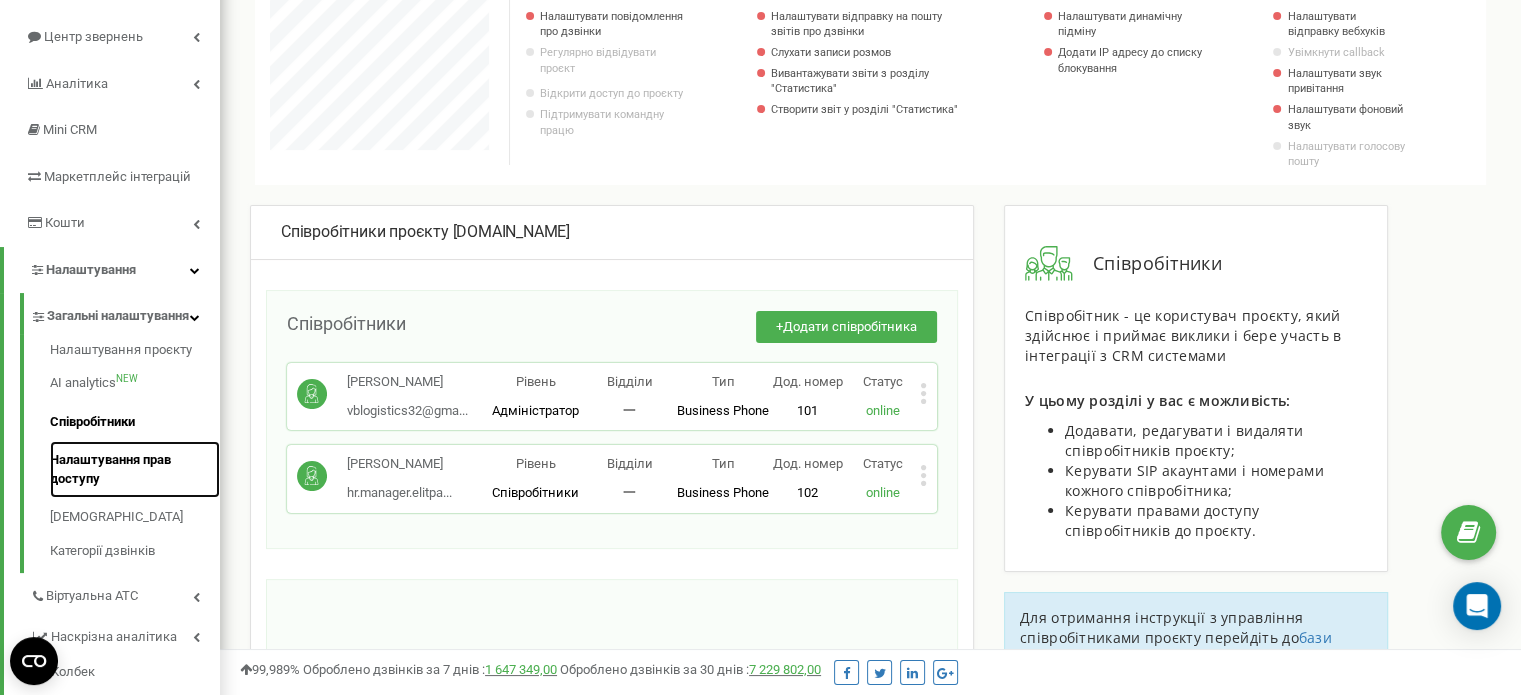 click on "Налаштування прав доступу" at bounding box center (135, 469) 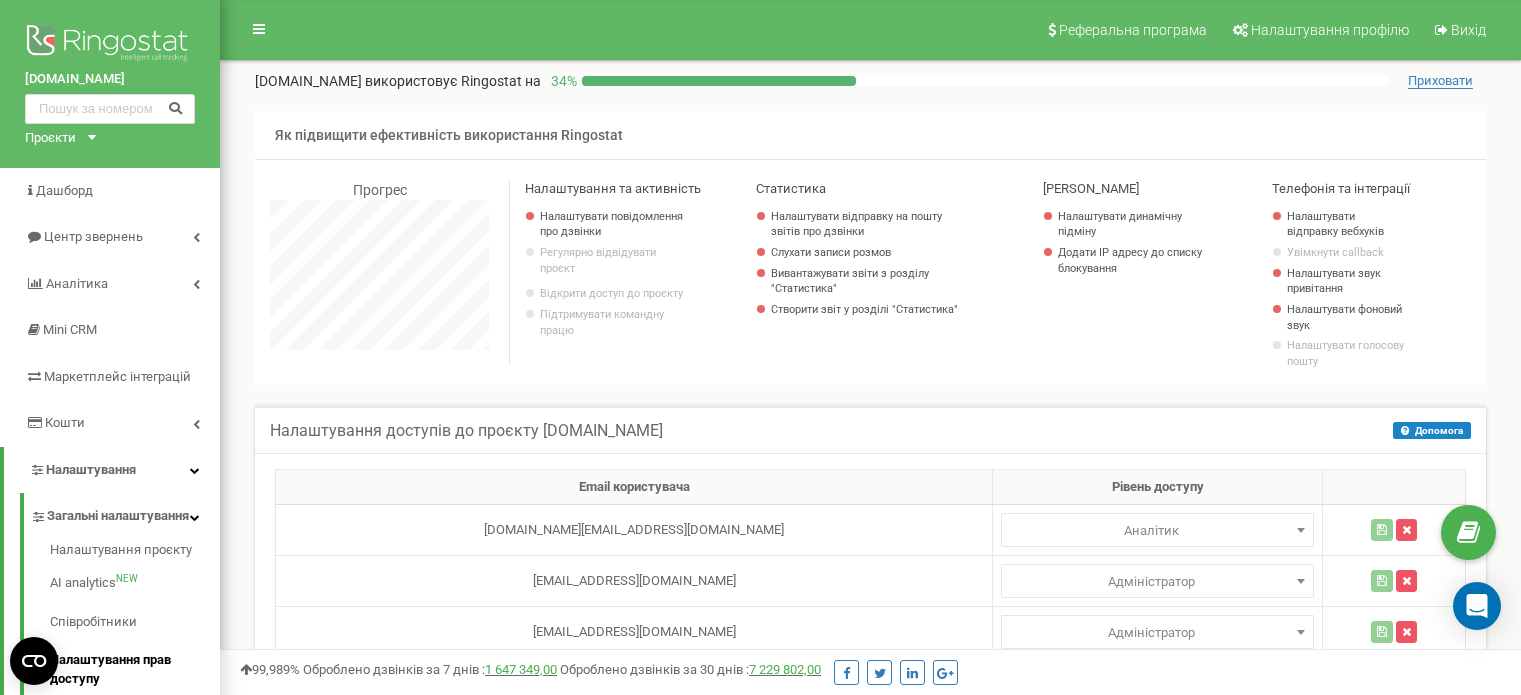 scroll, scrollTop: 200, scrollLeft: 0, axis: vertical 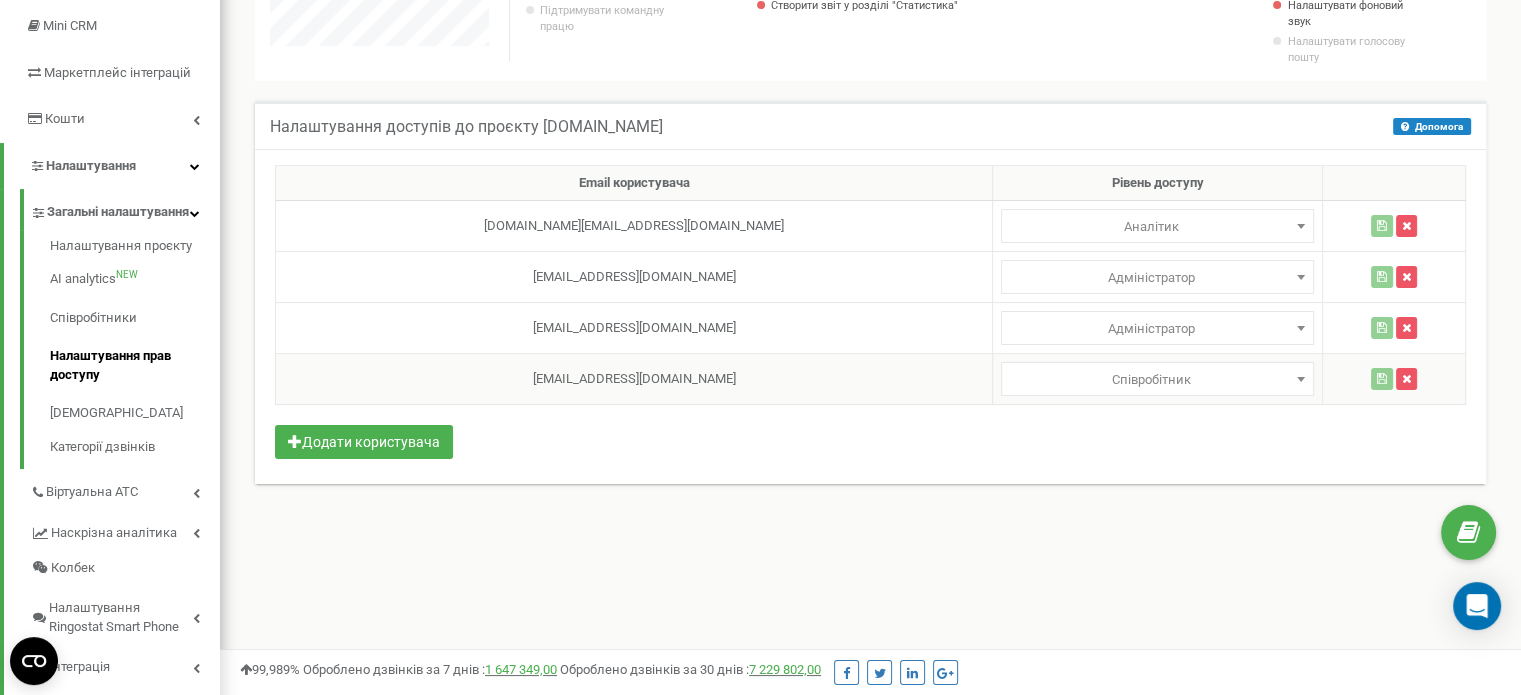 select 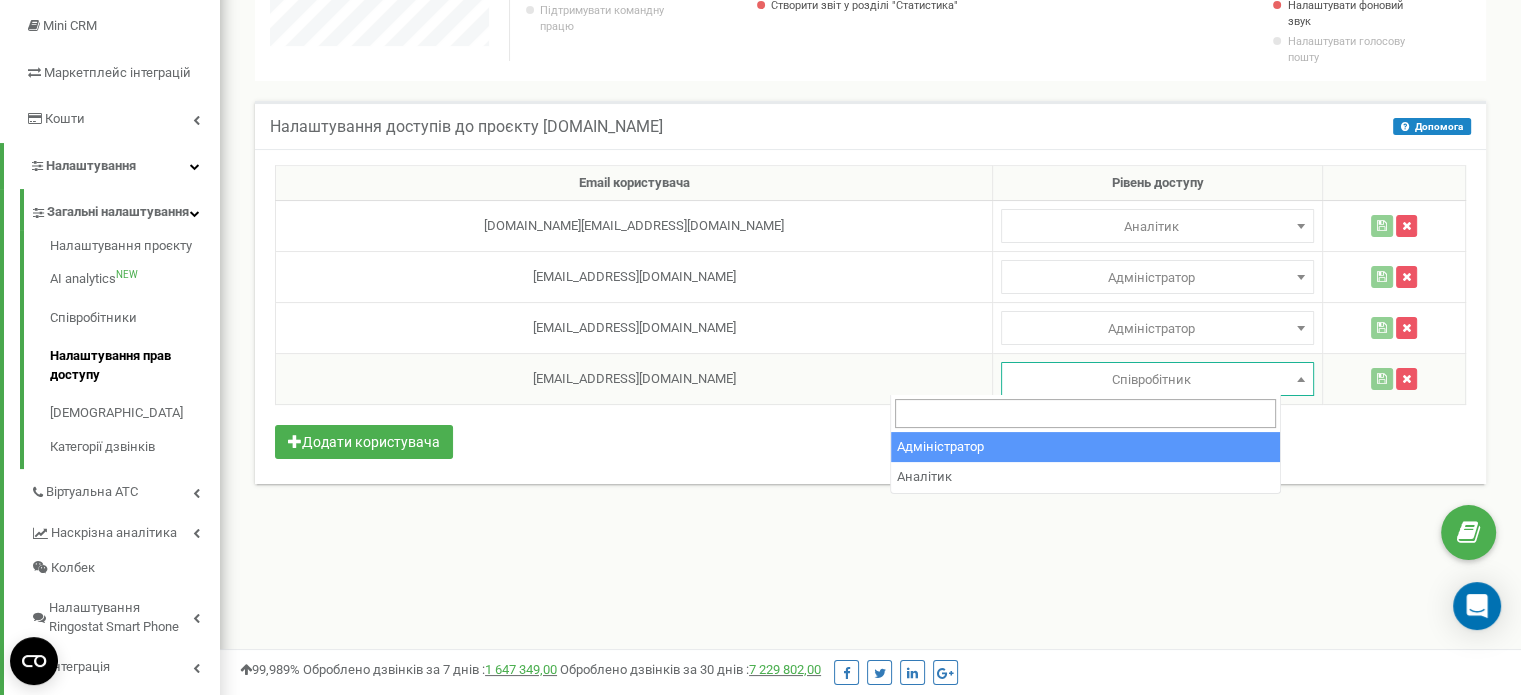click on "Співробітник" at bounding box center [1157, 380] 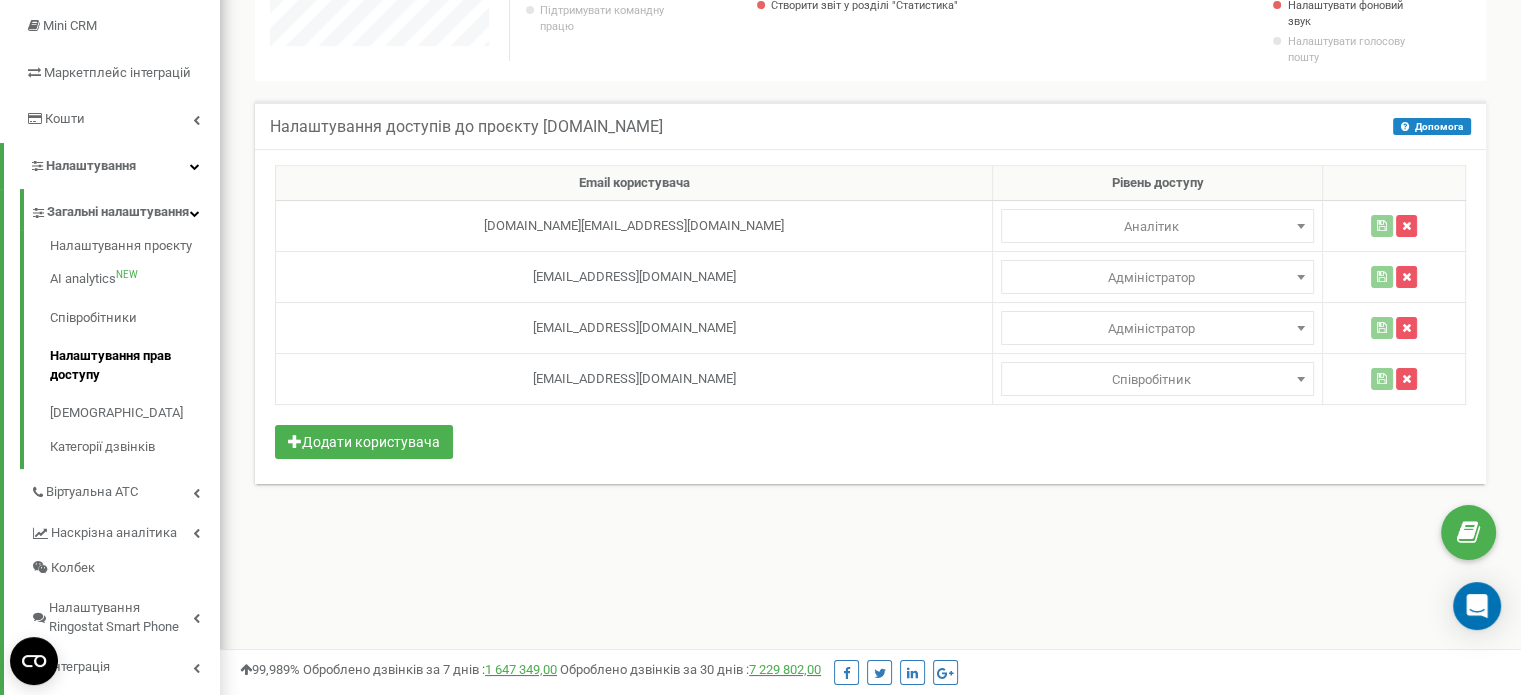 click on "Email користувача
Рівень доступу
bezb.agency@gmail.com
Адміністратор
Аналітик
Менеджер
Співробітник
Аналітик
teamlider.elit.partner@gmail.com" at bounding box center [870, 317] 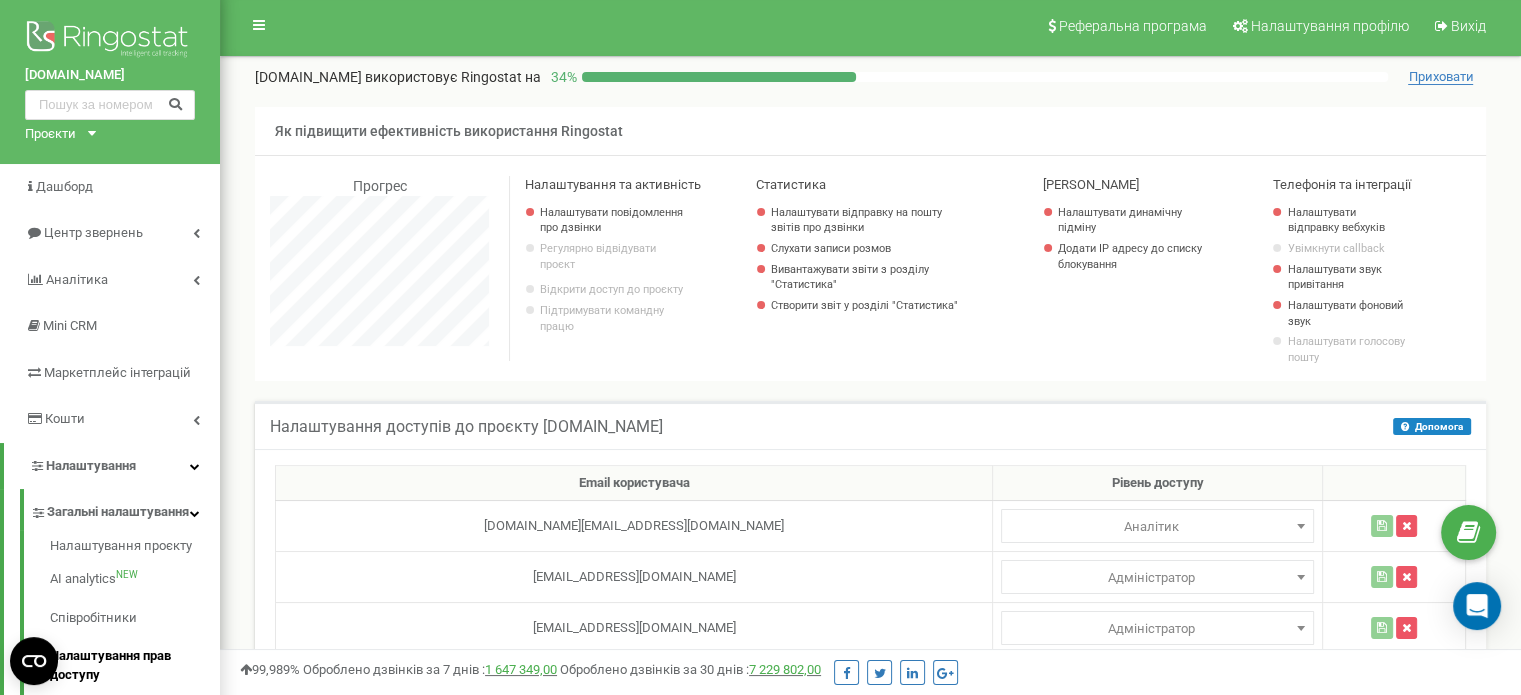 scroll, scrollTop: 0, scrollLeft: 0, axis: both 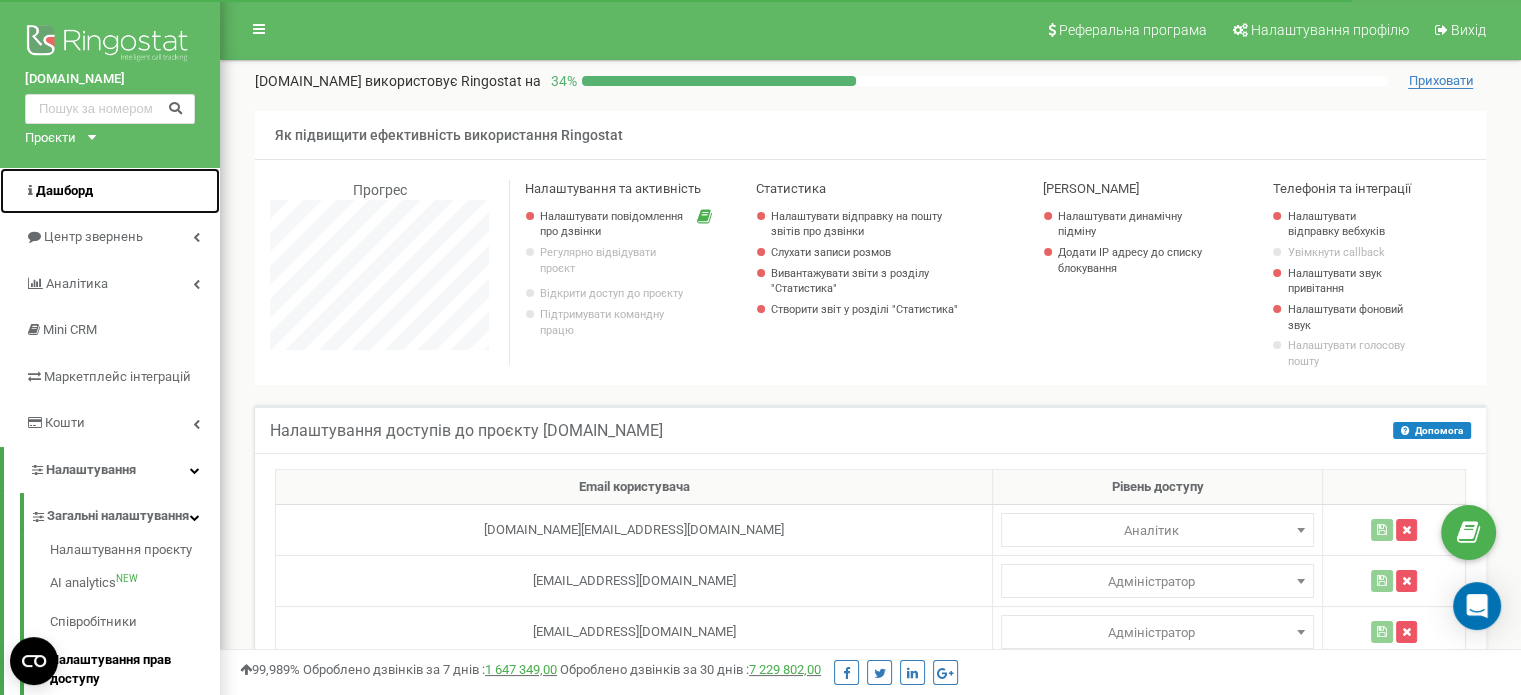 click on "Дашборд" at bounding box center [110, 191] 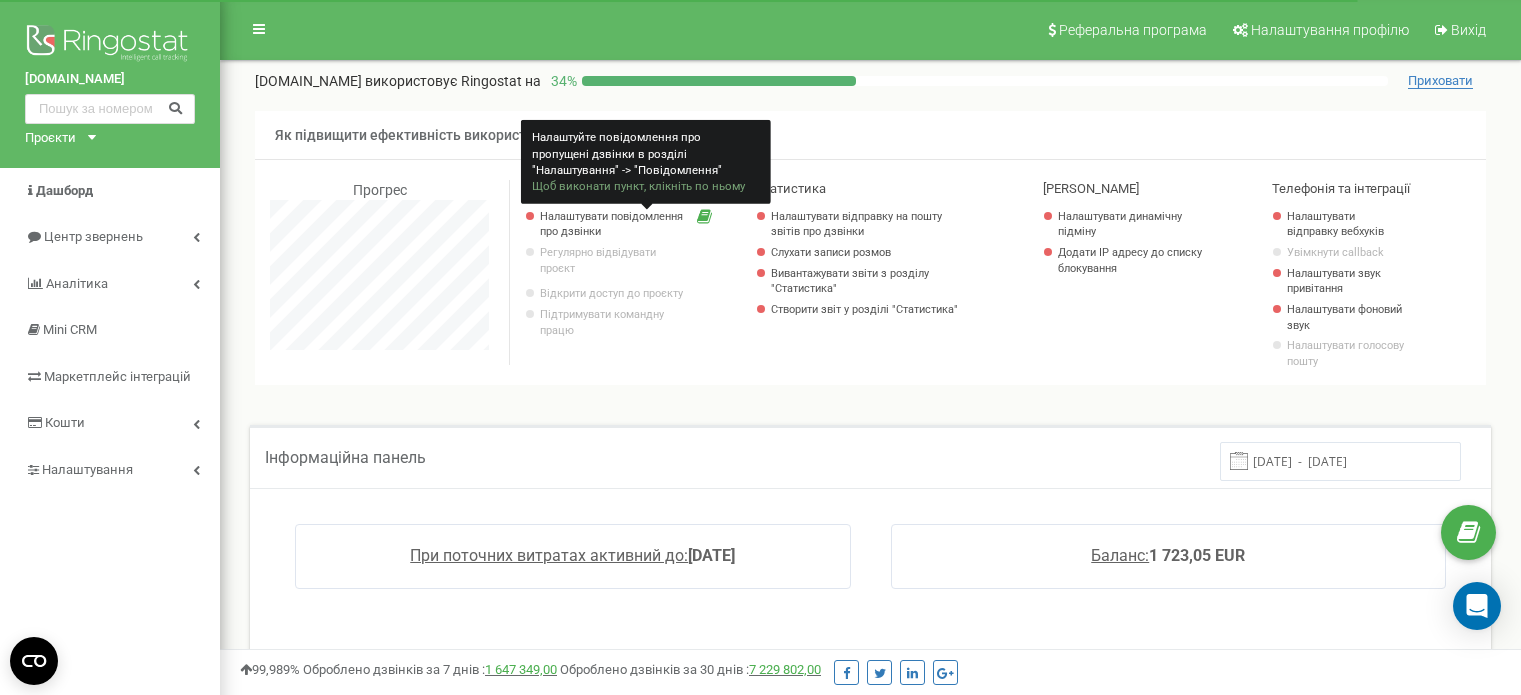 scroll, scrollTop: 0, scrollLeft: 0, axis: both 